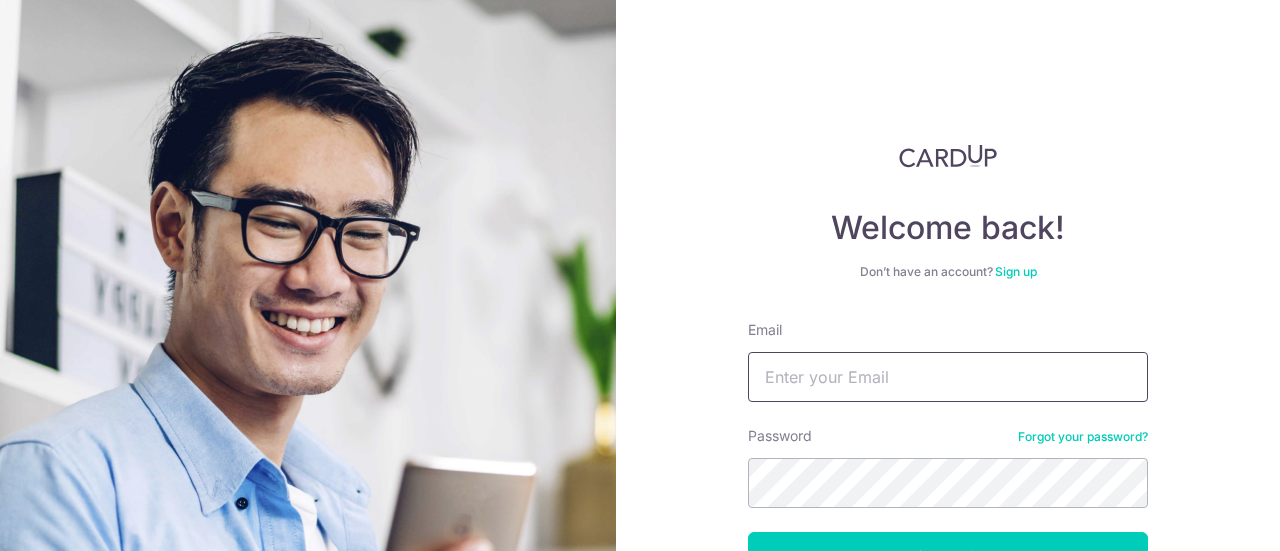 scroll, scrollTop: 0, scrollLeft: 0, axis: both 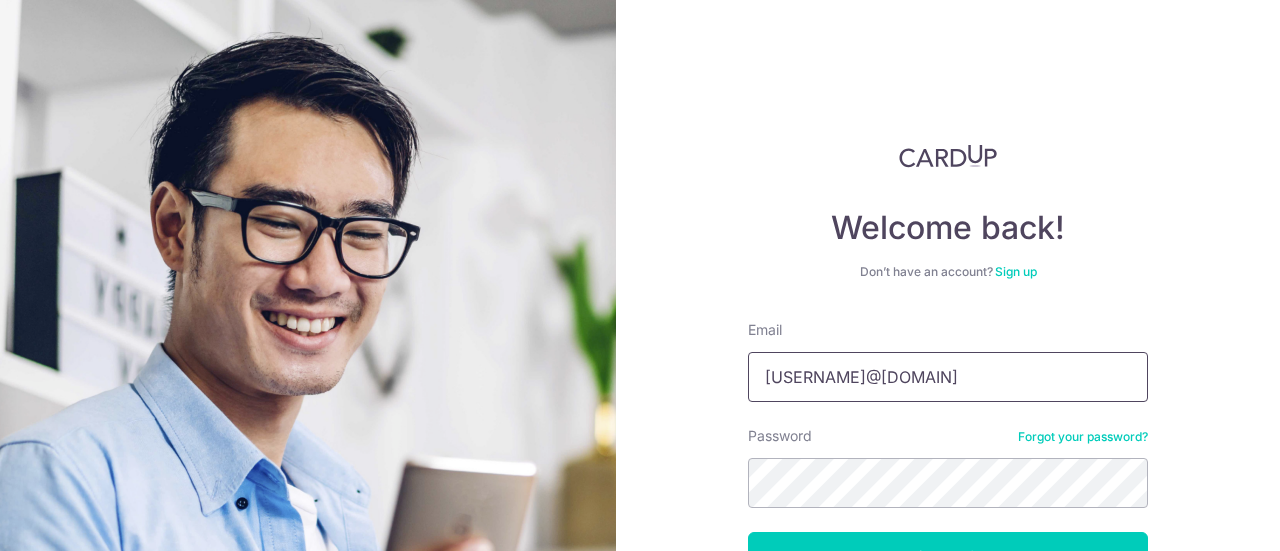 type on "tracytoh28@hotmail.com" 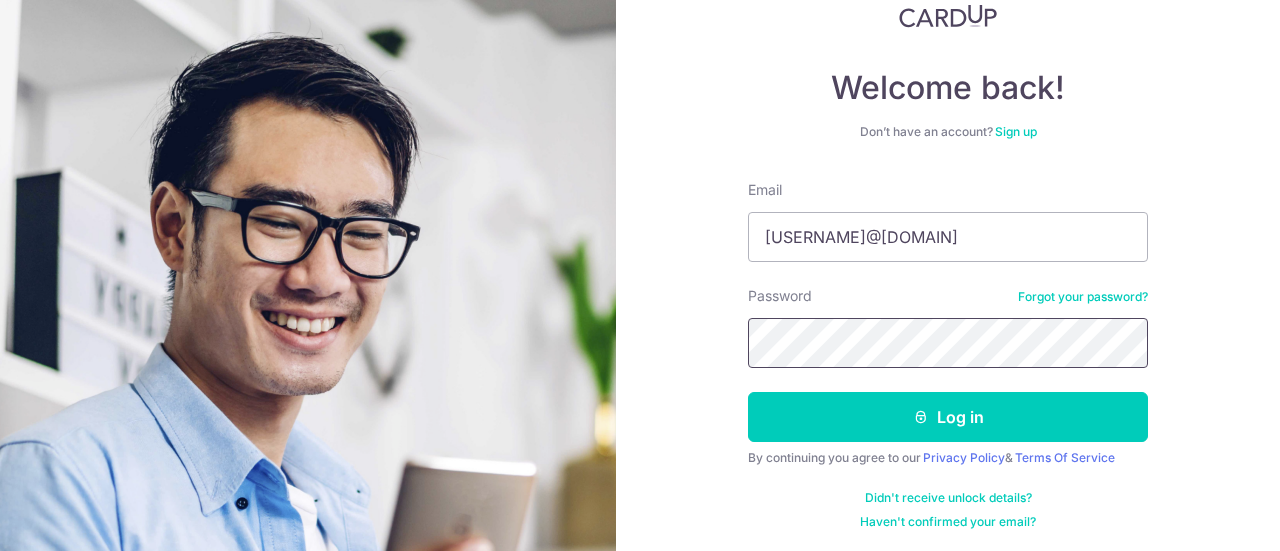 scroll, scrollTop: 142, scrollLeft: 0, axis: vertical 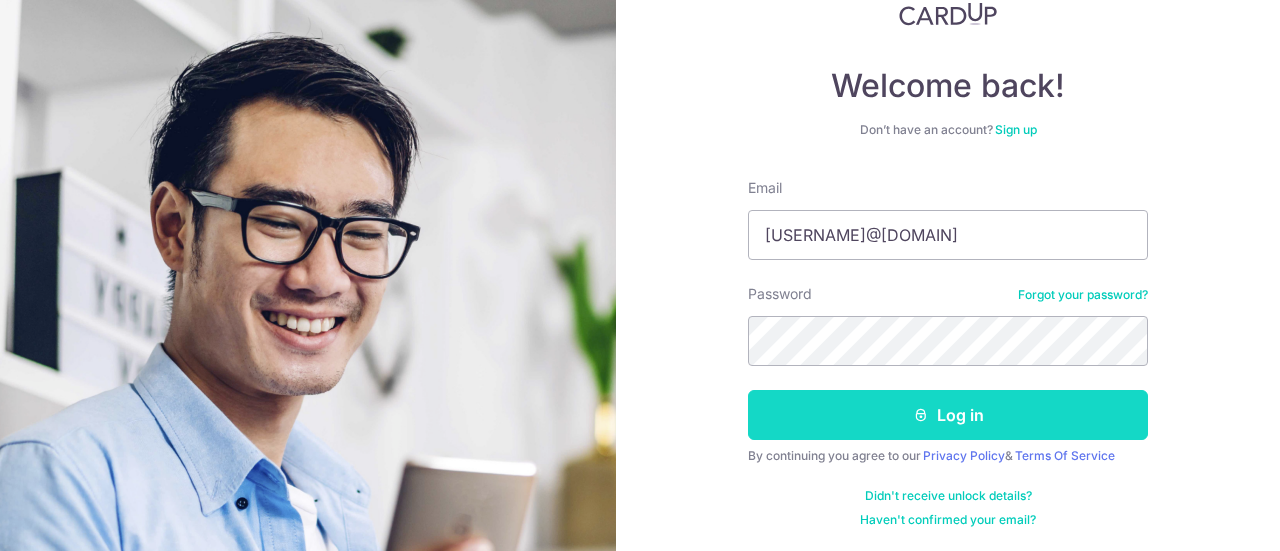 click on "Log in" at bounding box center (948, 415) 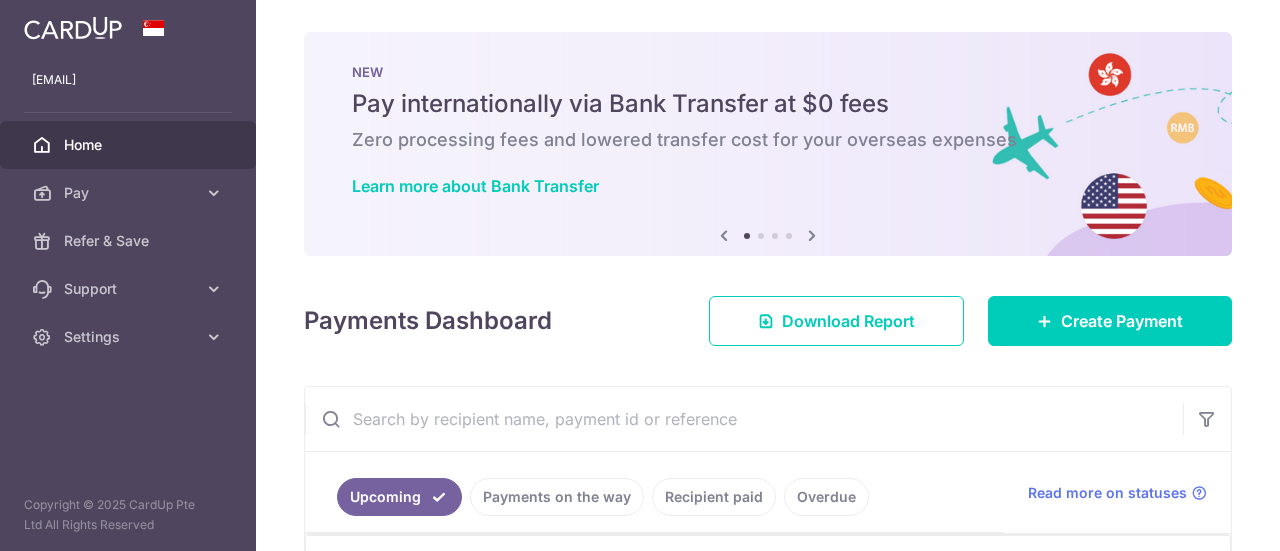 scroll, scrollTop: 0, scrollLeft: 0, axis: both 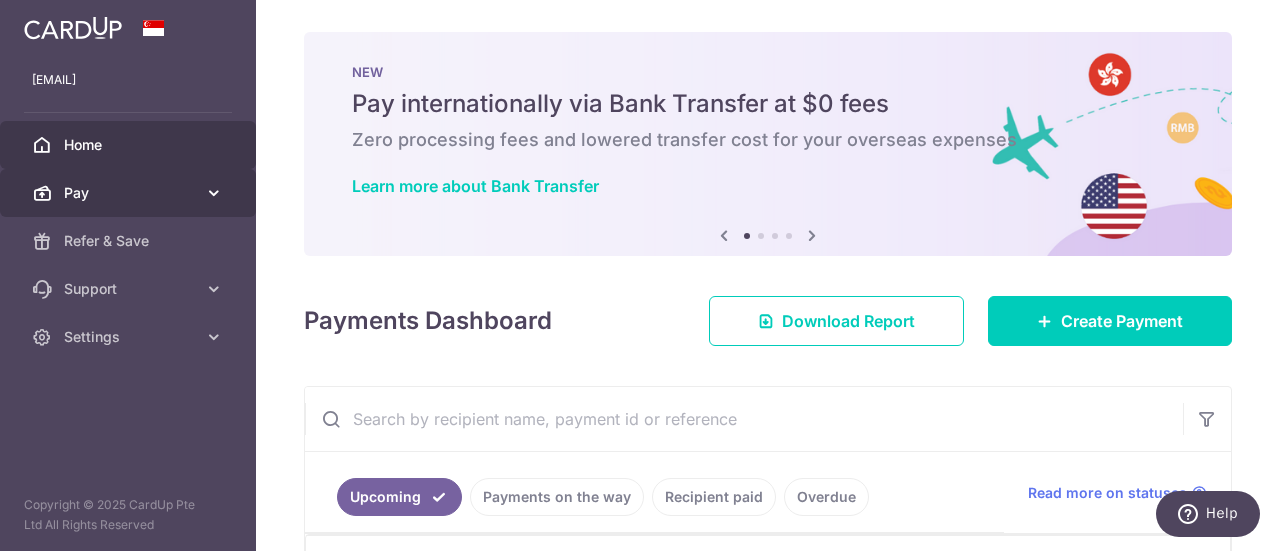 click at bounding box center [214, 193] 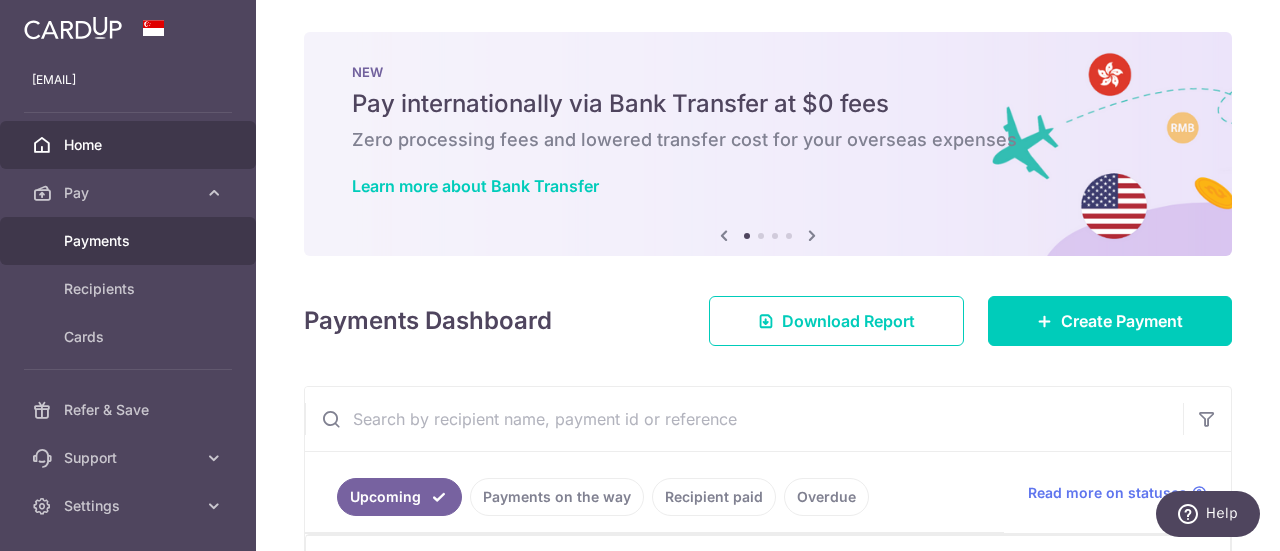 click on "Payments" at bounding box center (130, 241) 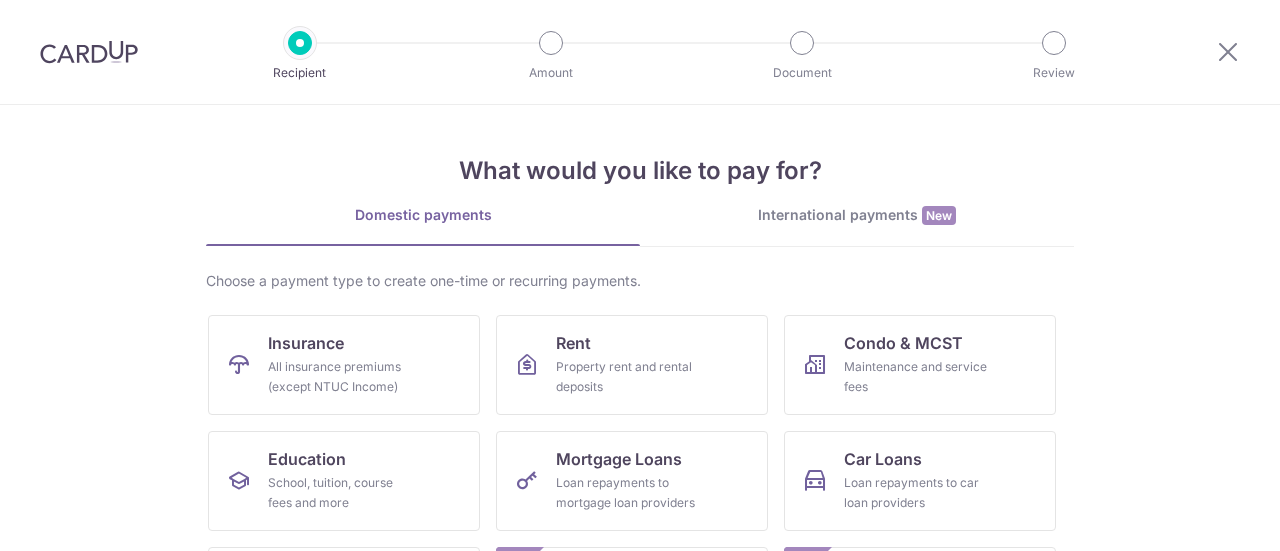 scroll, scrollTop: 0, scrollLeft: 0, axis: both 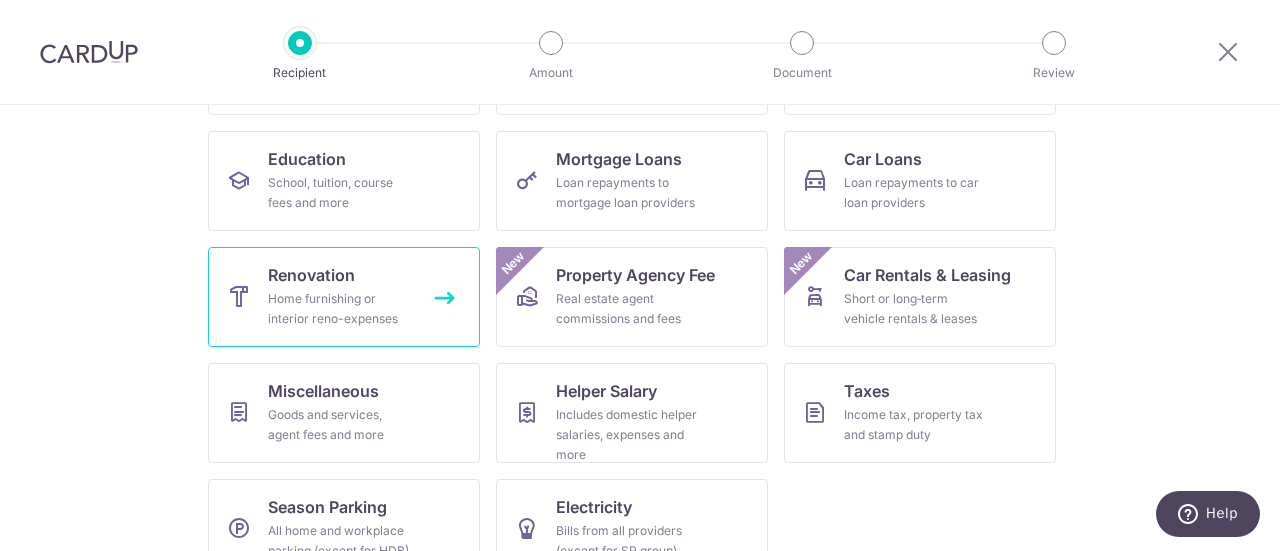 click on "Renovation" at bounding box center [311, 275] 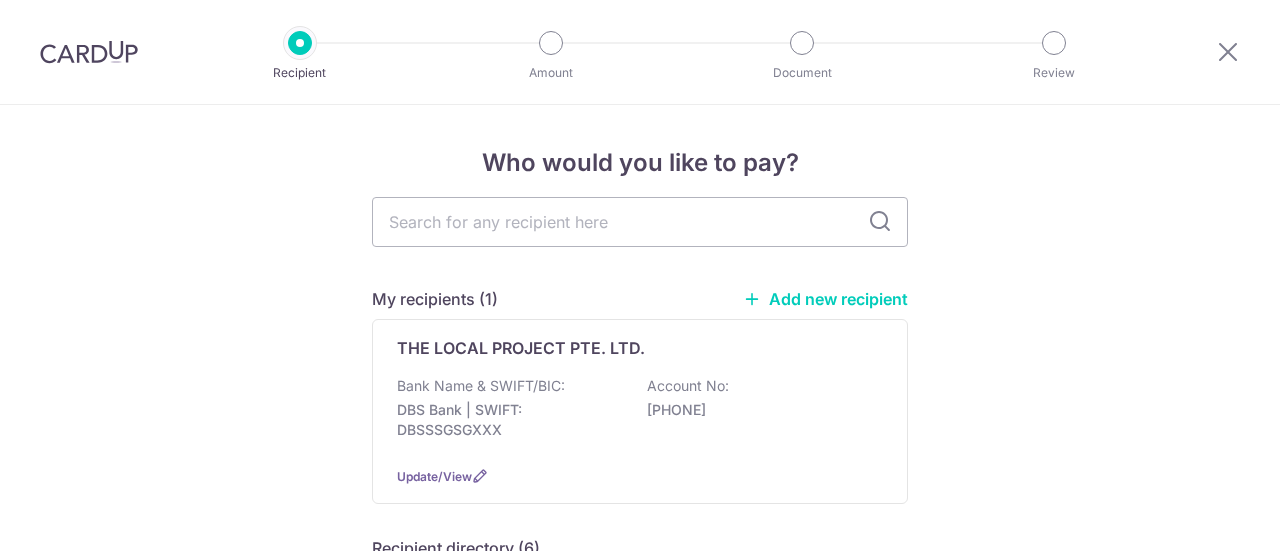 scroll, scrollTop: 0, scrollLeft: 0, axis: both 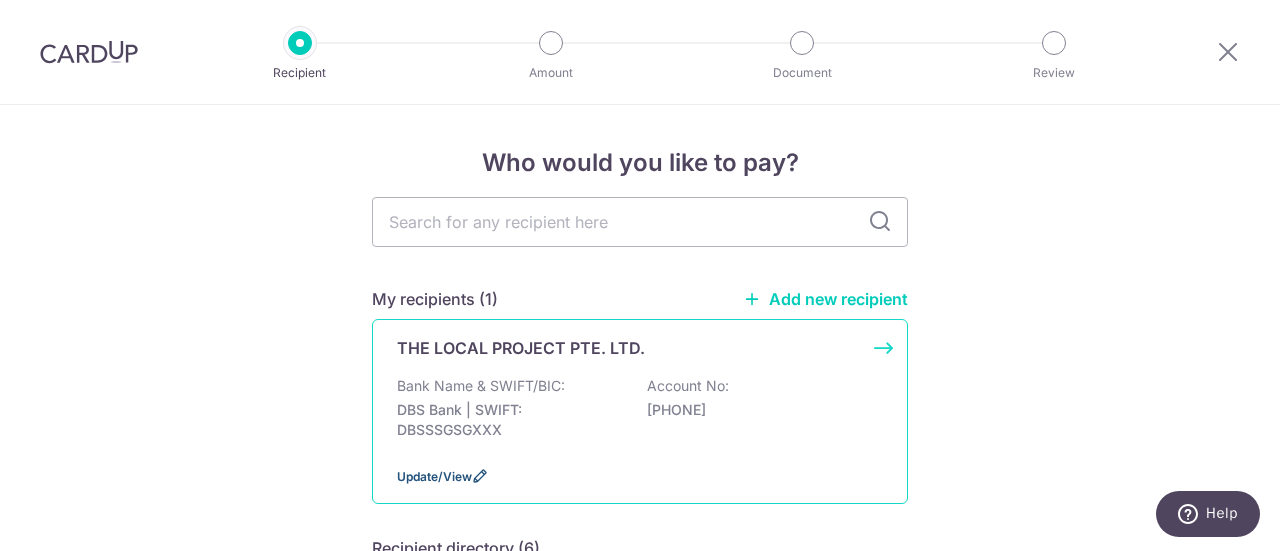 click on "Update/View" at bounding box center (434, 476) 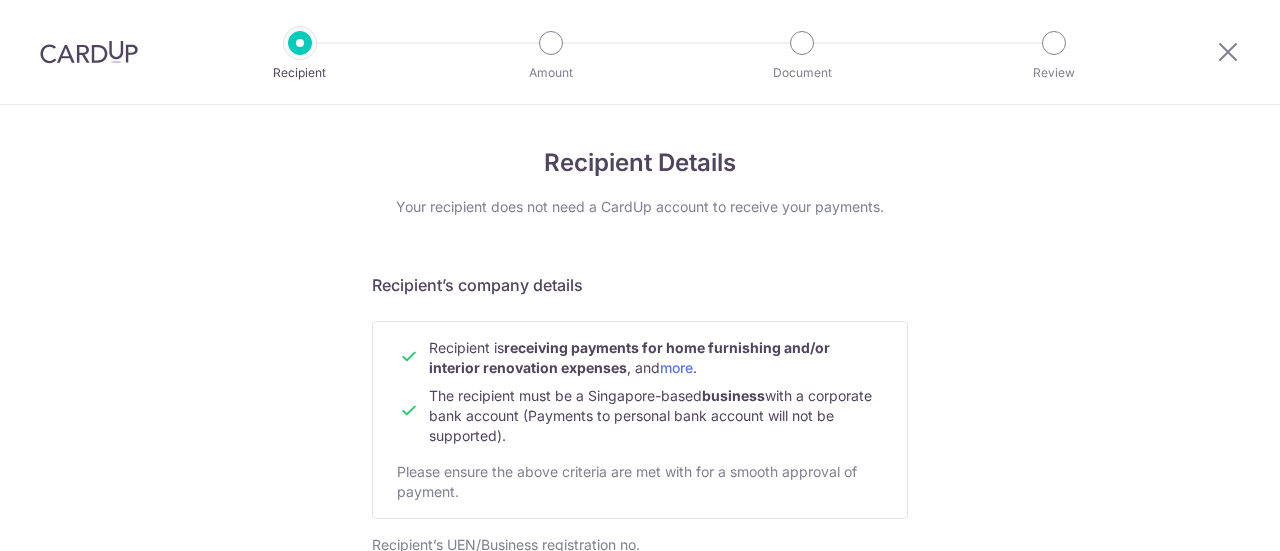 scroll, scrollTop: 0, scrollLeft: 0, axis: both 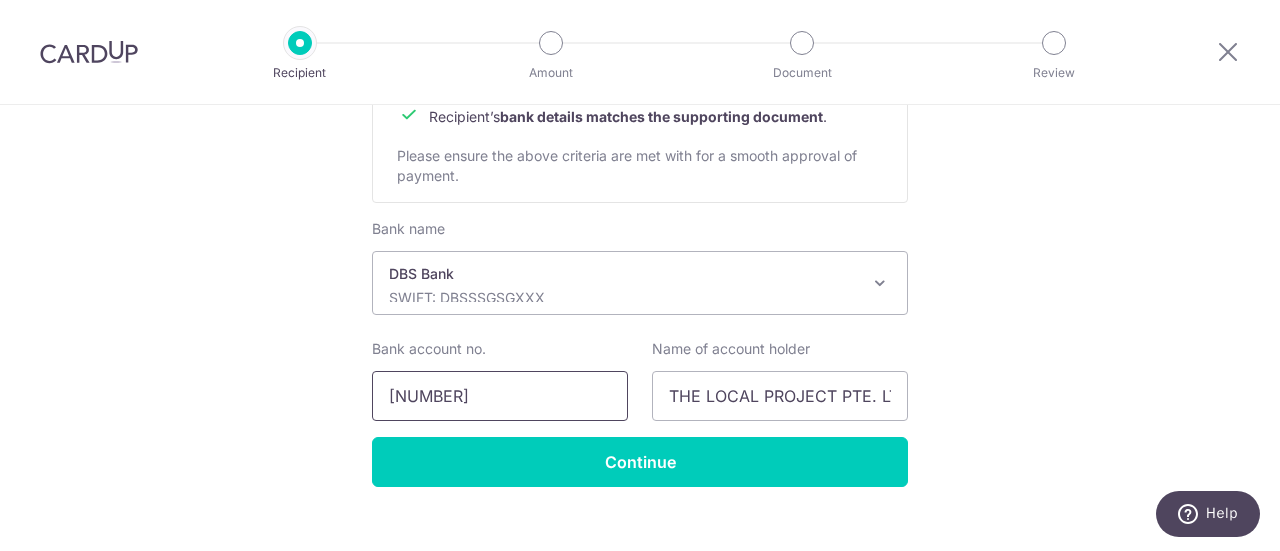 click on "[NUMBER]" at bounding box center [500, 396] 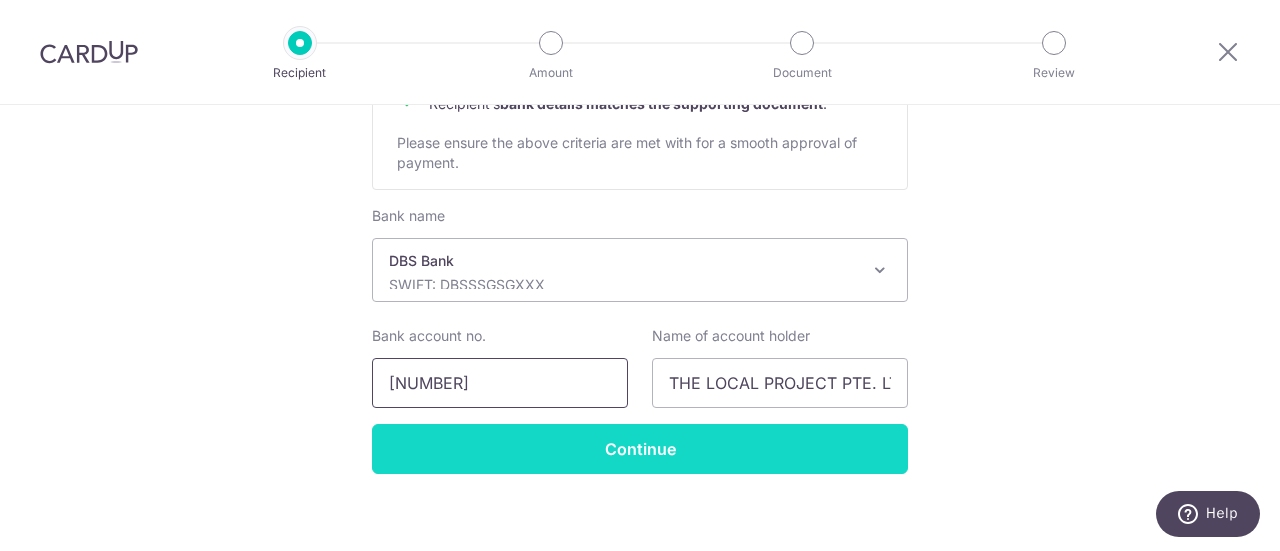 scroll, scrollTop: 1029, scrollLeft: 0, axis: vertical 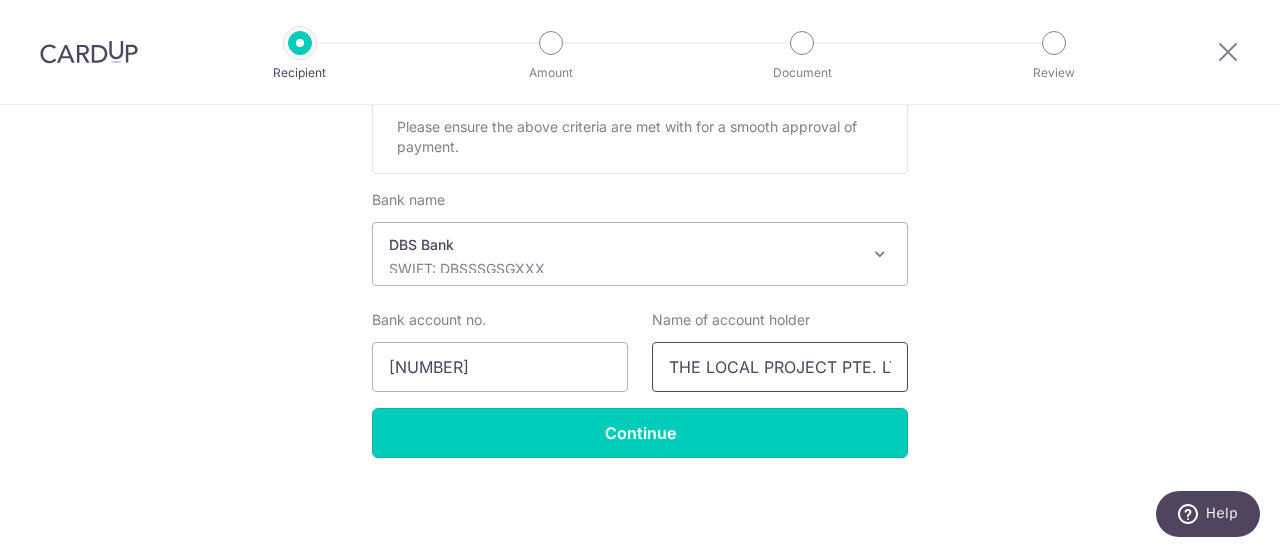 drag, startPoint x: 640, startPoint y: 431, endPoint x: 726, endPoint y: 347, distance: 120.21647 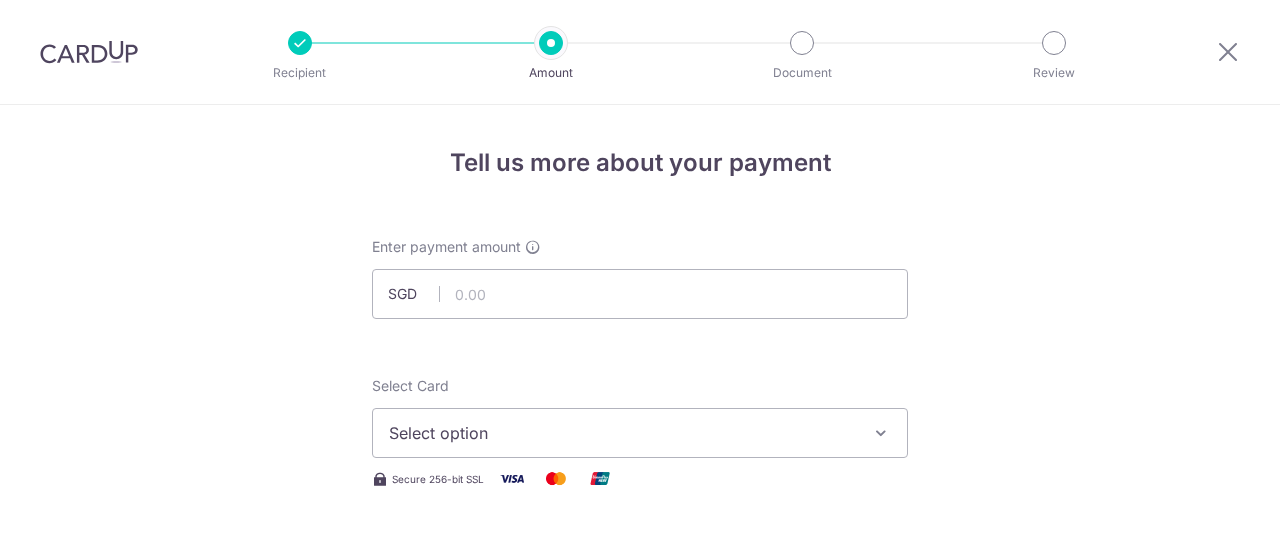 scroll, scrollTop: 0, scrollLeft: 0, axis: both 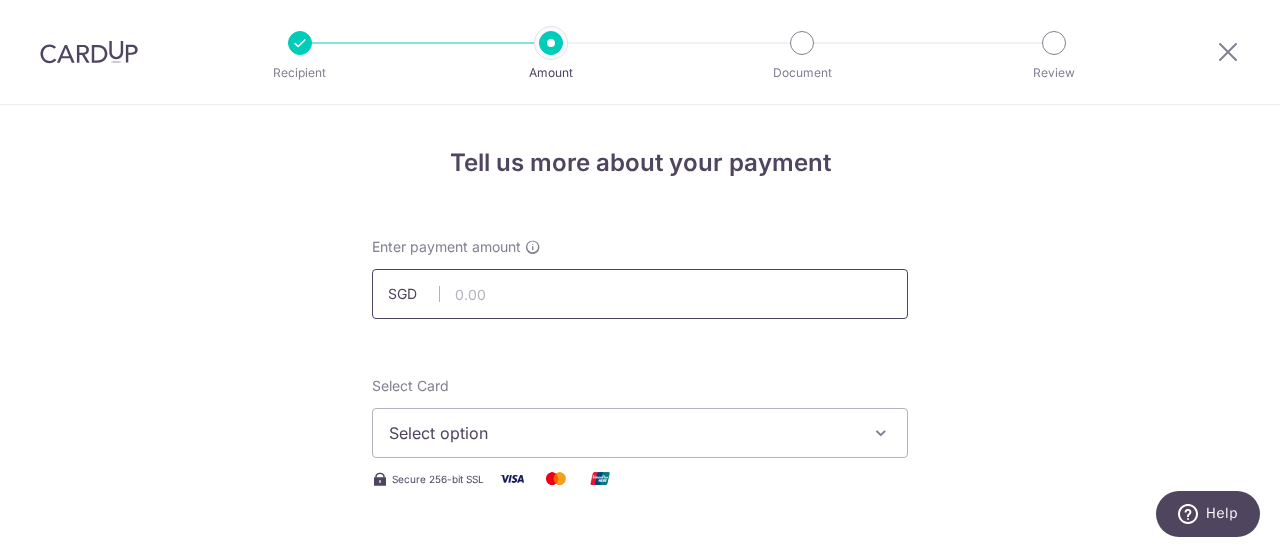 click at bounding box center [640, 294] 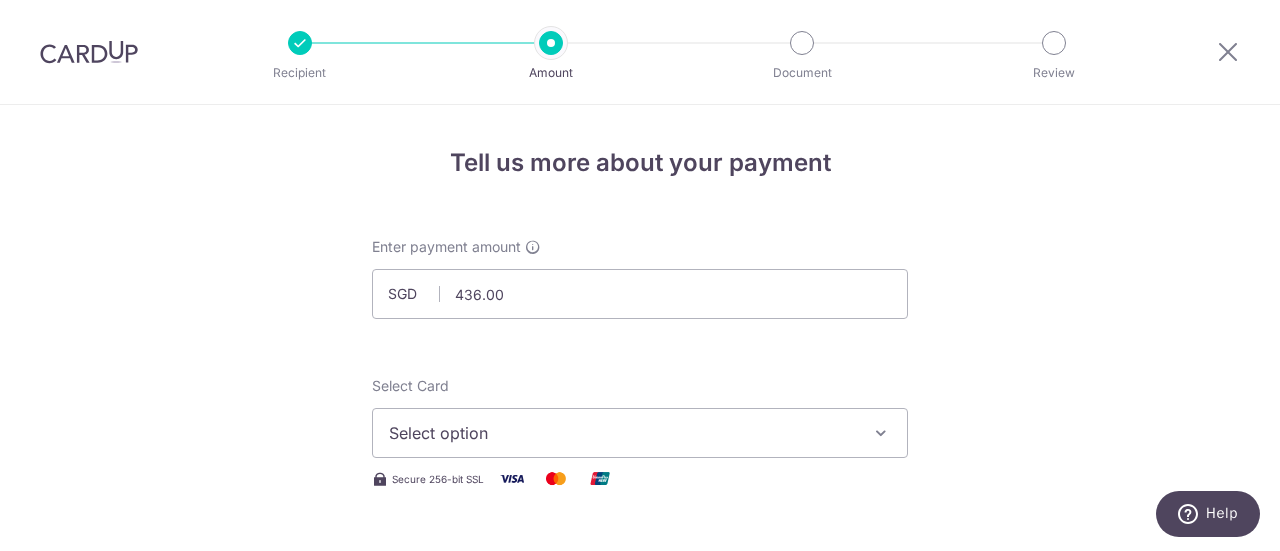 click on "Tell us more about your payment
Enter payment amount
SGD
436.00
436.00
Select Card
Select option
Add credit card
Your Cards
**** 4901
**** 4243
Secure 256-bit SSL
Text
New card details
Card
Secure 256-bit SSL" at bounding box center [640, 1076] 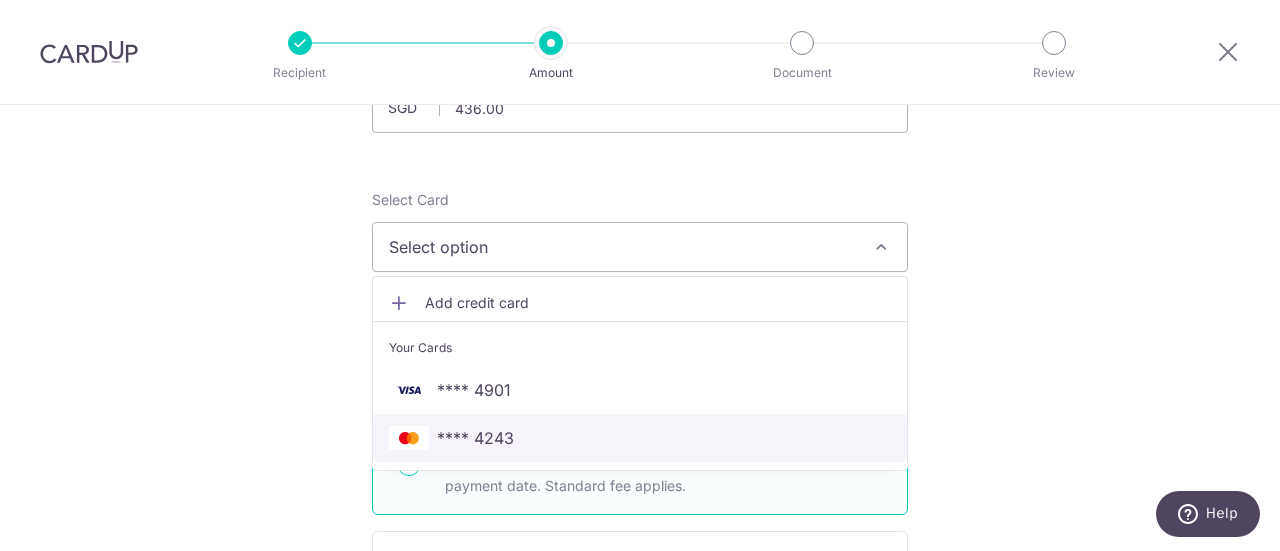 scroll, scrollTop: 200, scrollLeft: 0, axis: vertical 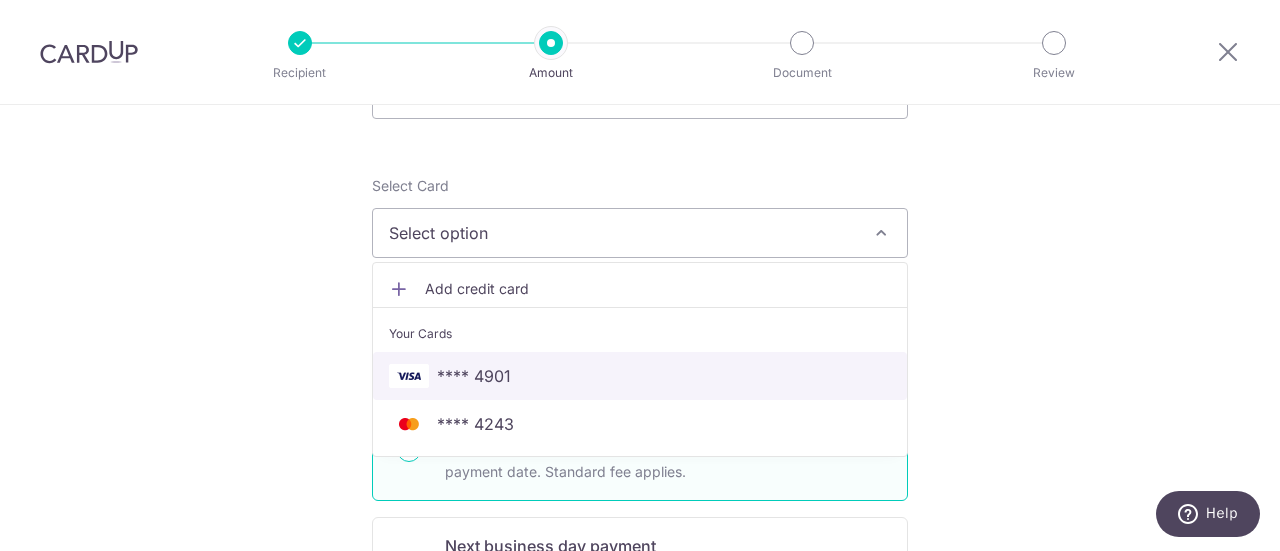 click on "**** 4901" at bounding box center [474, 376] 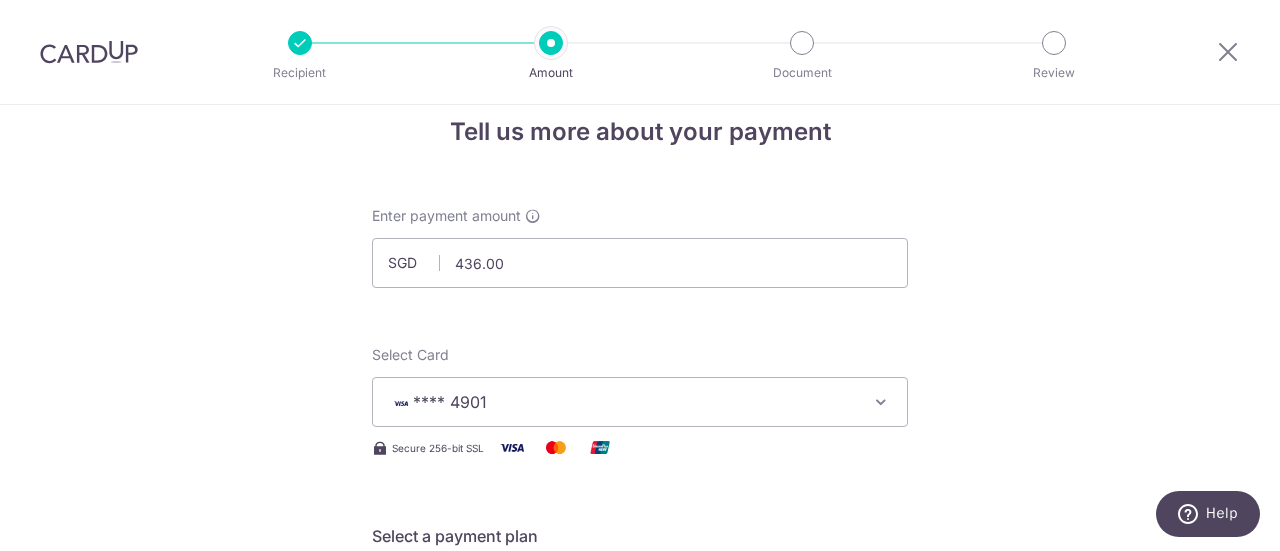 scroll, scrollTop: 0, scrollLeft: 0, axis: both 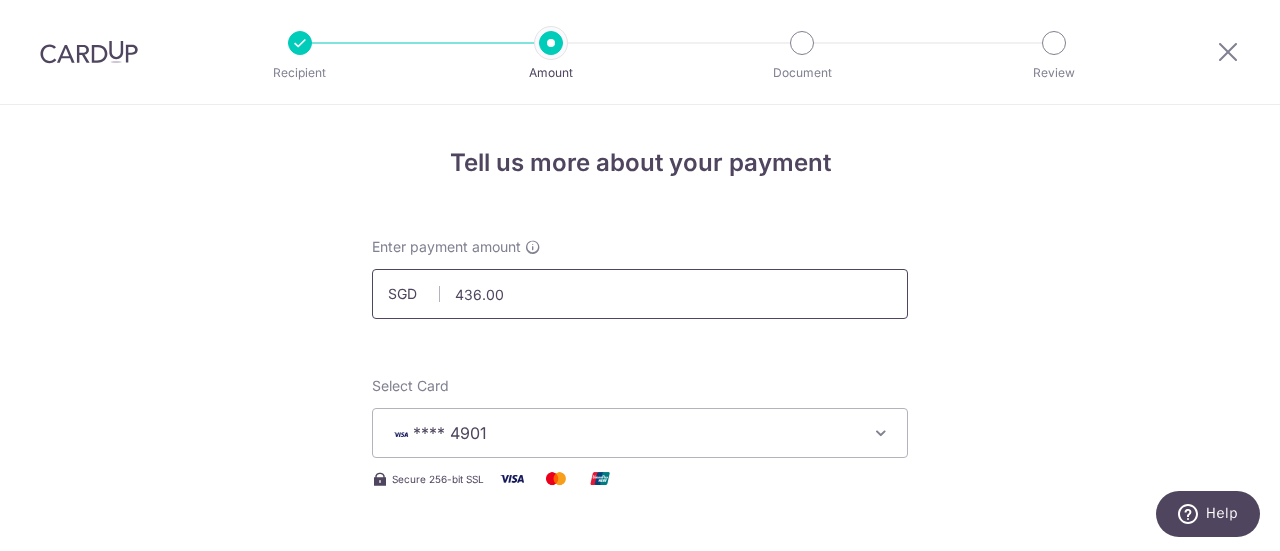 drag, startPoint x: 496, startPoint y: 287, endPoint x: 222, endPoint y: 265, distance: 274.8818 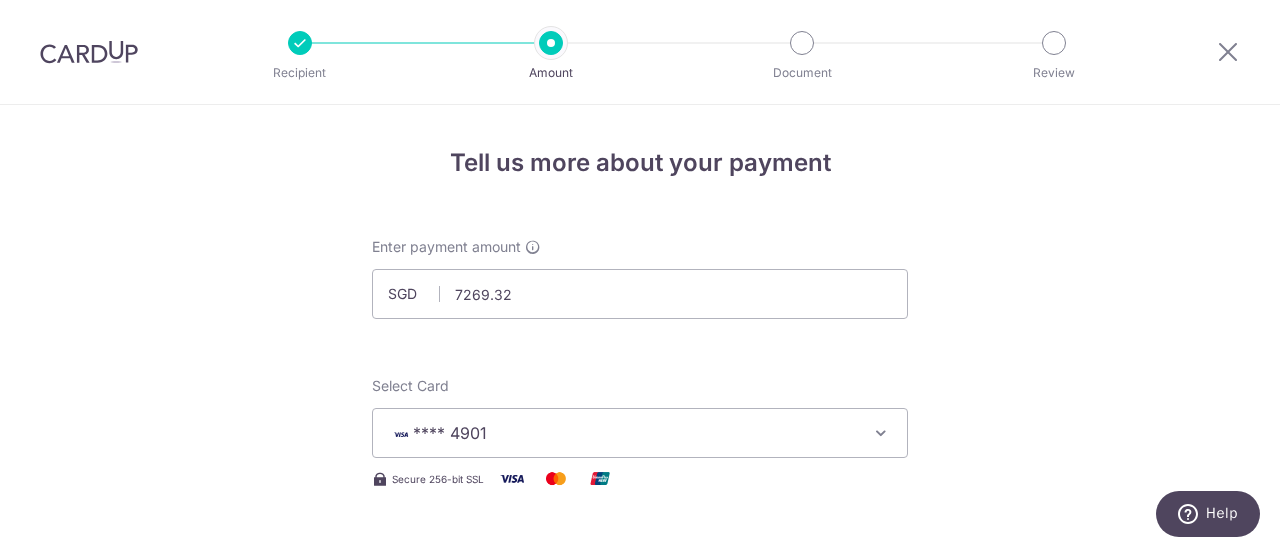 type on "7,269.32" 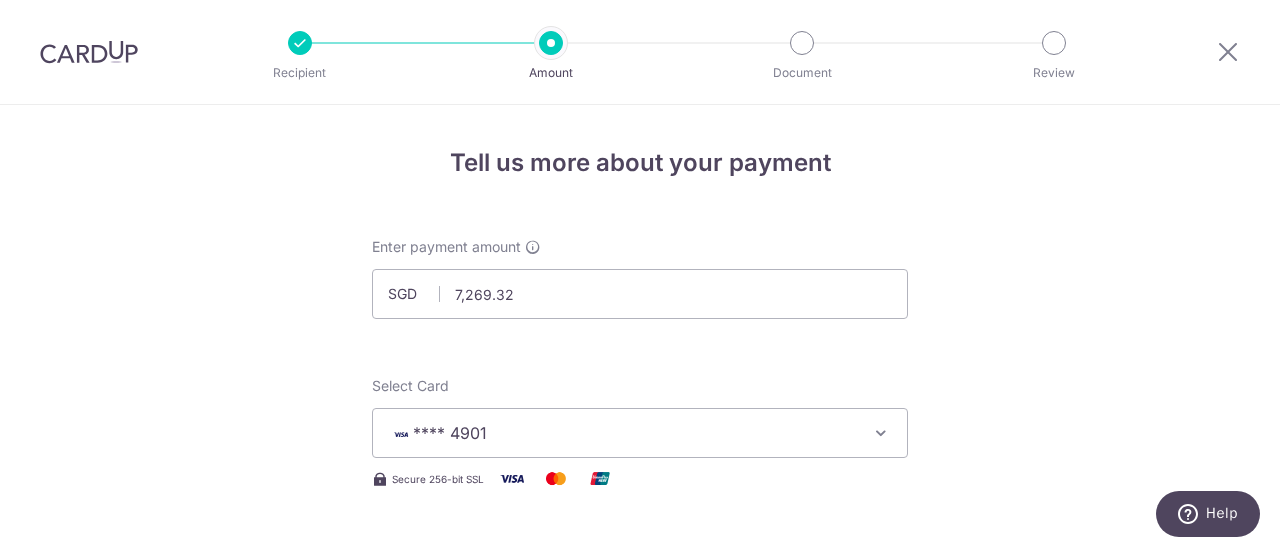 click on "Enter payment amount
SGD
7,269.32
7269.32
Select Card
**** 4901
Add credit card
Your Cards
**** 4901
**** 4243
Secure 256-bit SSL
Text
New card details
Card
Secure 256-bit SSL" at bounding box center (640, 1095) 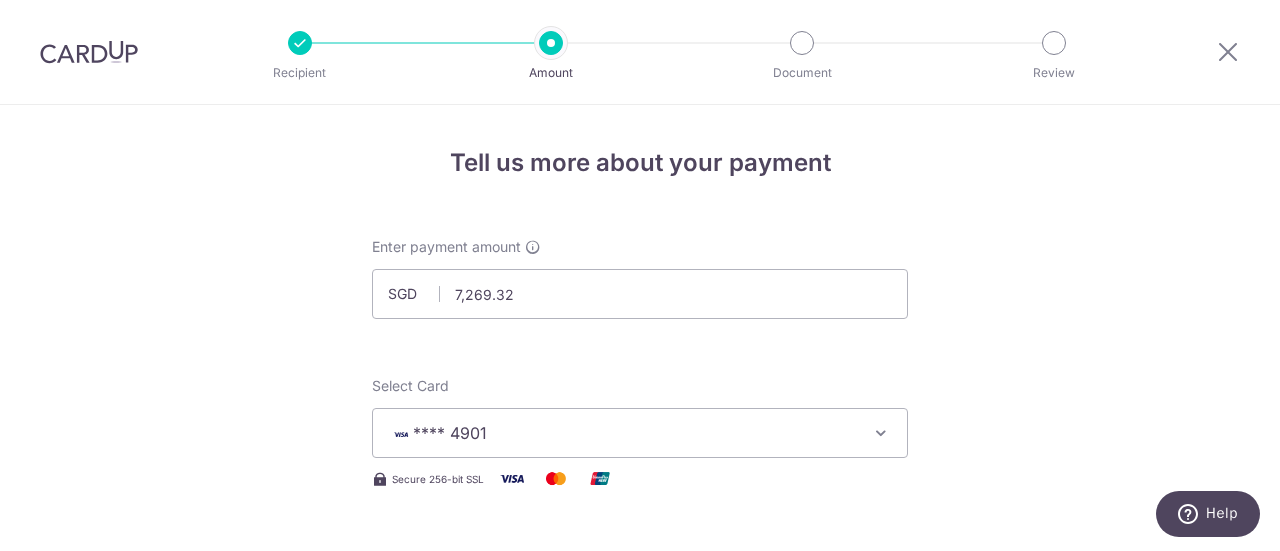 click on "Tell us more about your payment
Enter payment amount
SGD
7,269.32
7269.32
Select Card
**** 4901
Add credit card
Your Cards
**** 4901
**** 4243
Secure 256-bit SSL
Text
New card details
Card
Secure 256-bit SSL" at bounding box center (640, 1076) 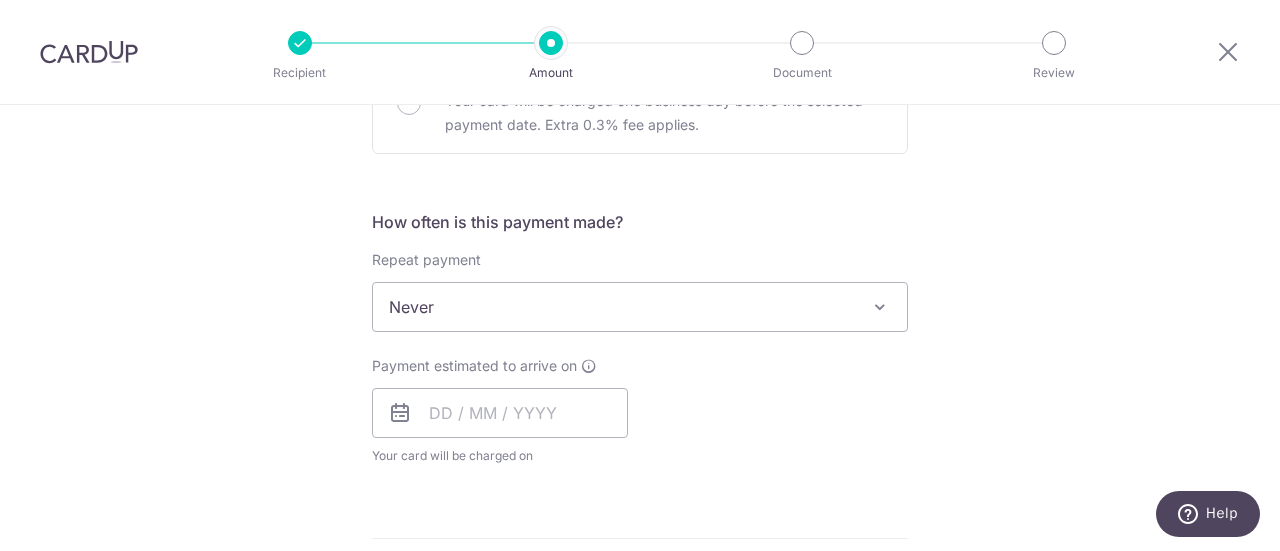 scroll, scrollTop: 700, scrollLeft: 0, axis: vertical 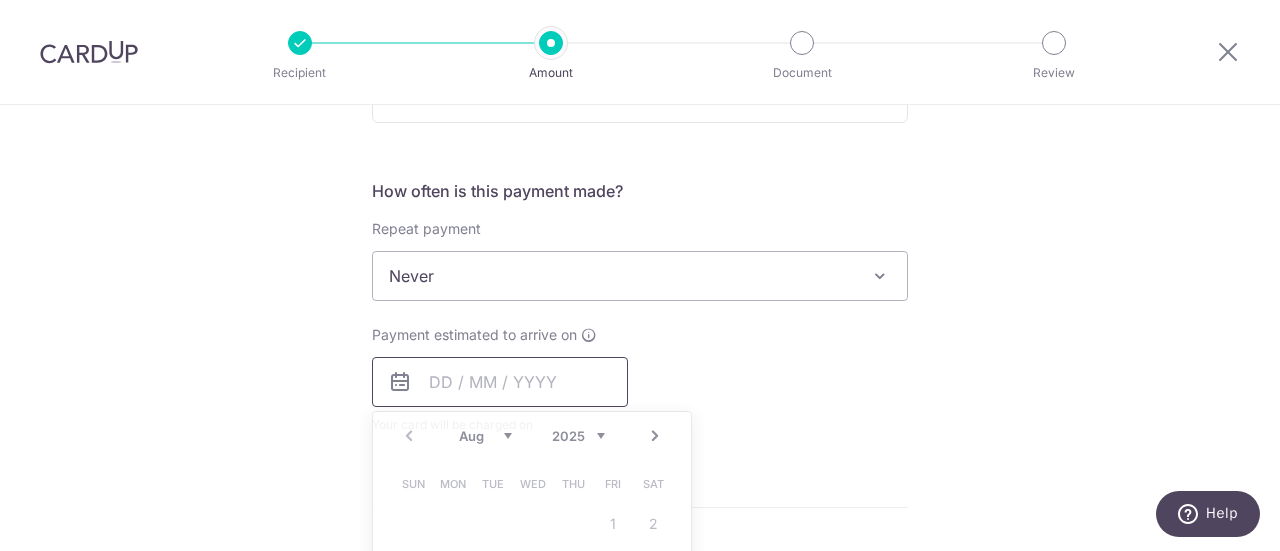 click at bounding box center (500, 382) 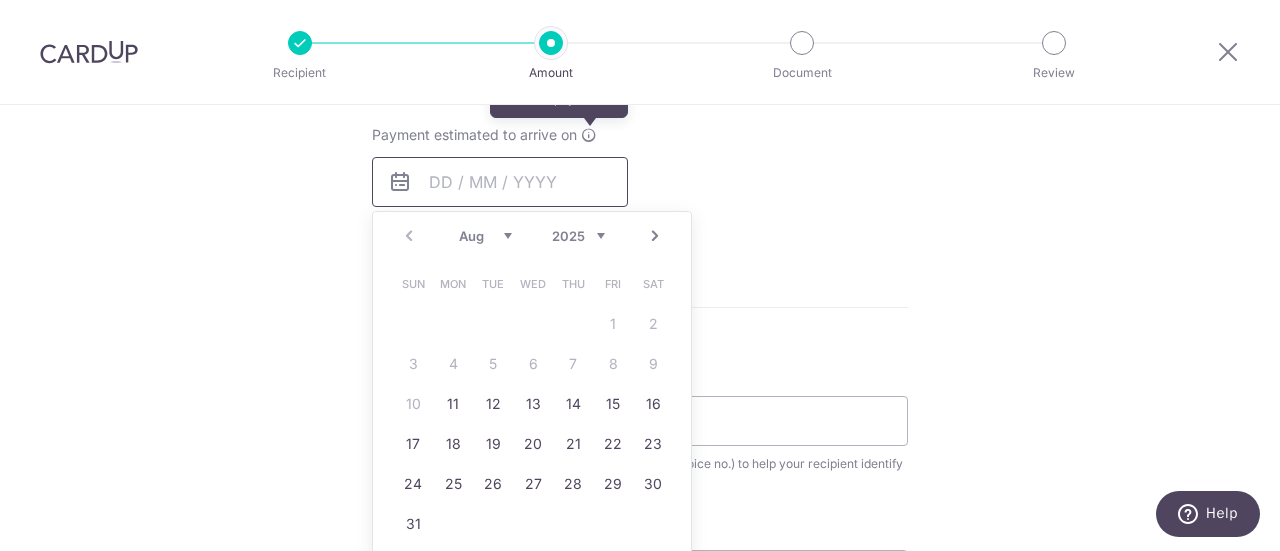 scroll, scrollTop: 800, scrollLeft: 0, axis: vertical 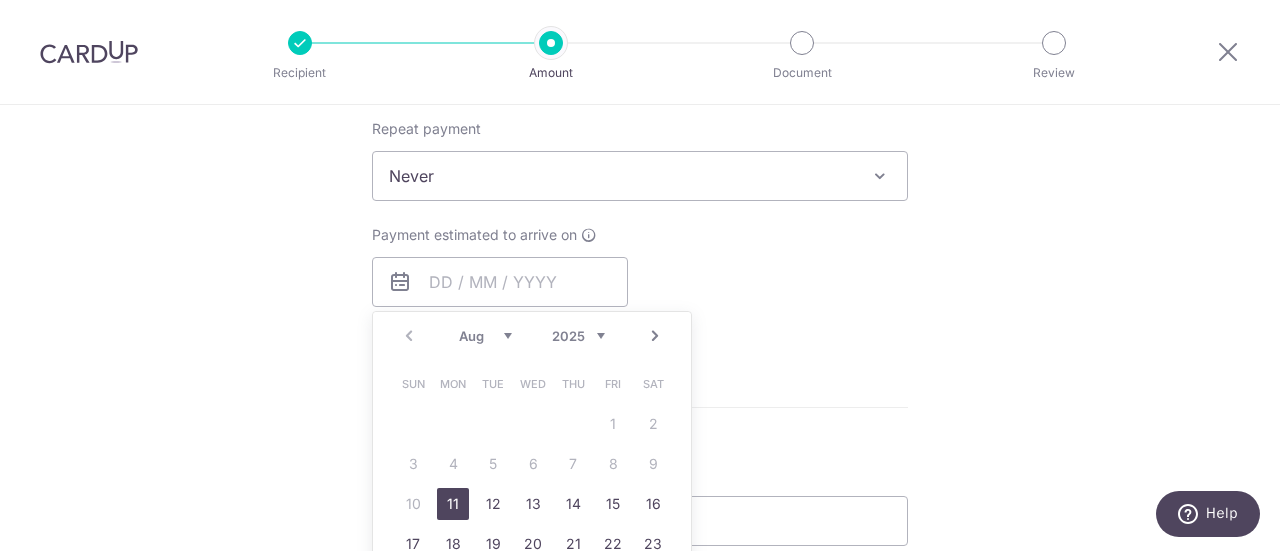 click on "11" at bounding box center [453, 504] 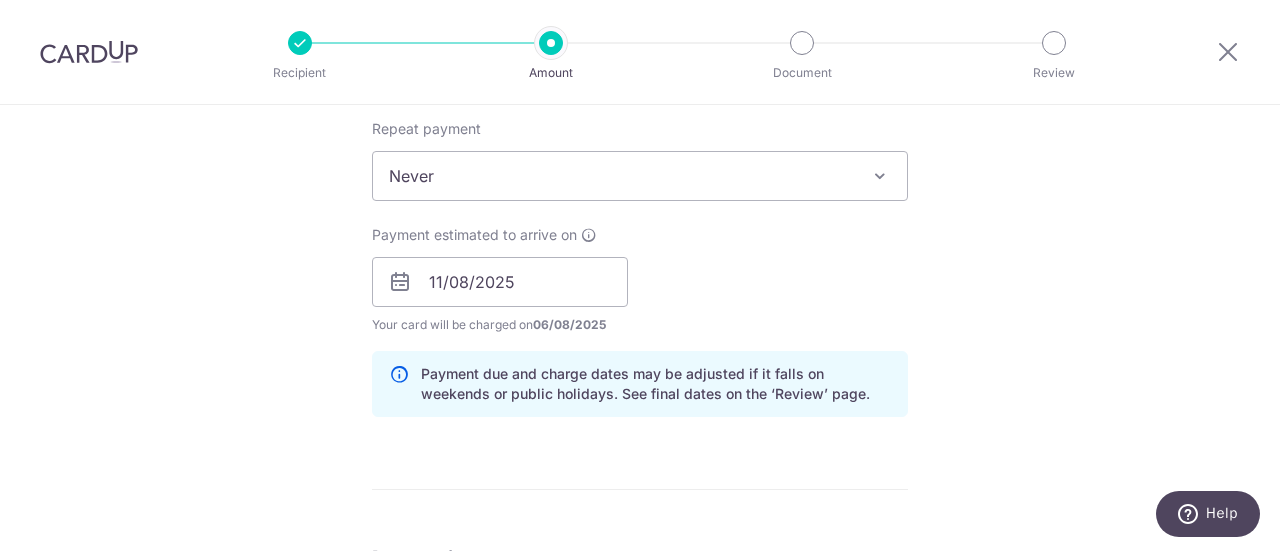 click on "Tell us more about your payment
Enter payment amount
SGD
7,269.32
7269.32
Select Card
**** 4901
Add credit card
Your Cards
**** 4901
**** 4243
Secure 256-bit SSL
Text
New card details
Card
Secure 256-bit SSL" at bounding box center (640, 317) 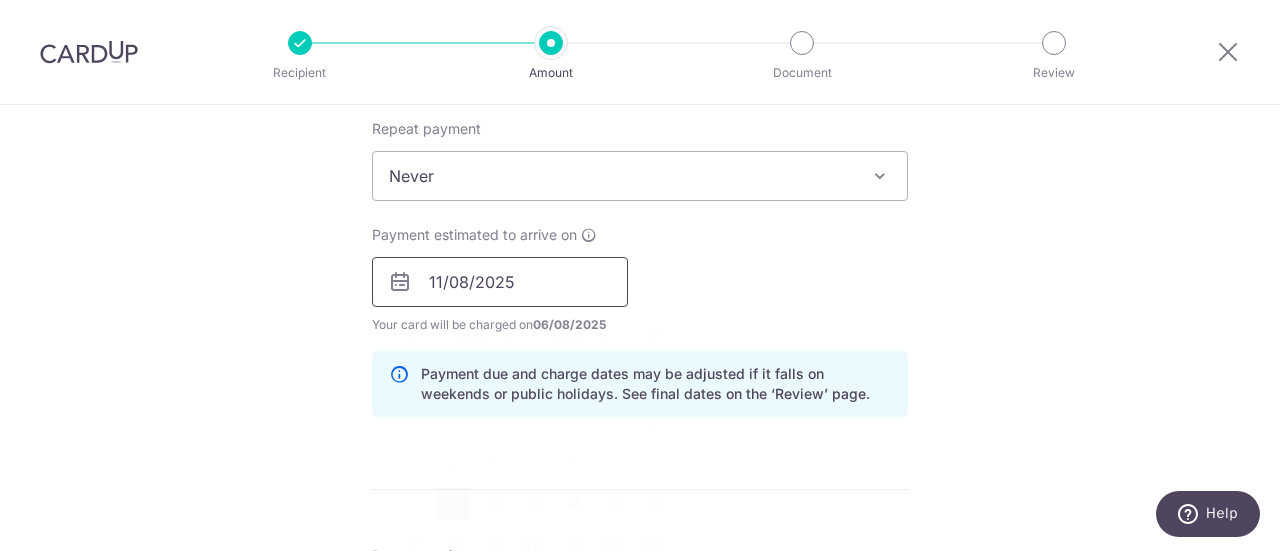 click on "11/08/2025" at bounding box center [500, 282] 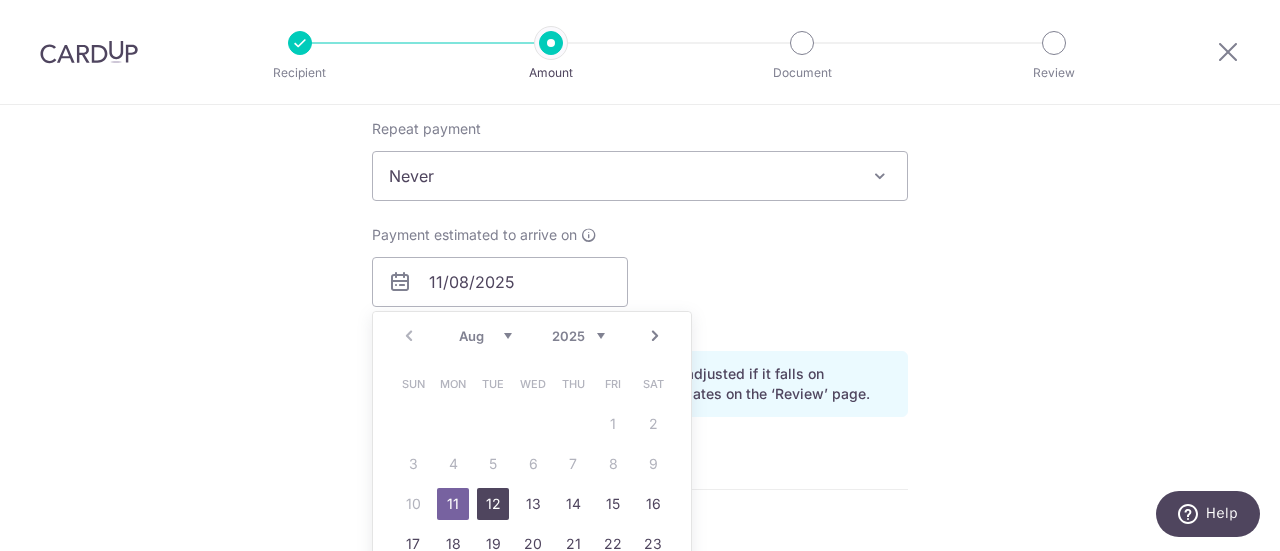 click on "12" at bounding box center (493, 504) 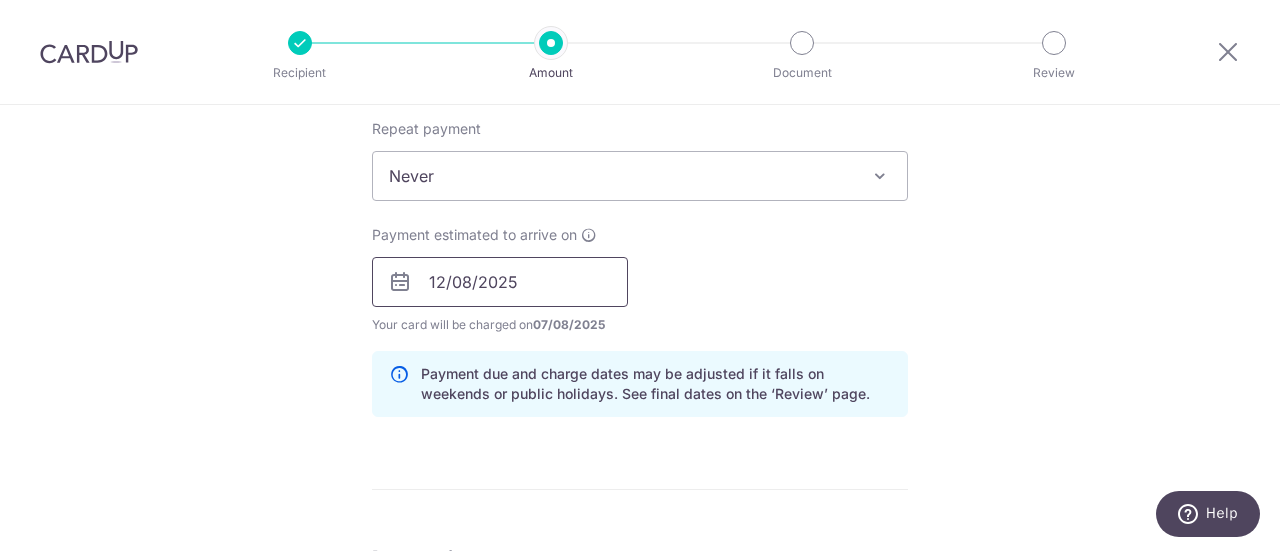 click on "12/08/2025" at bounding box center [500, 282] 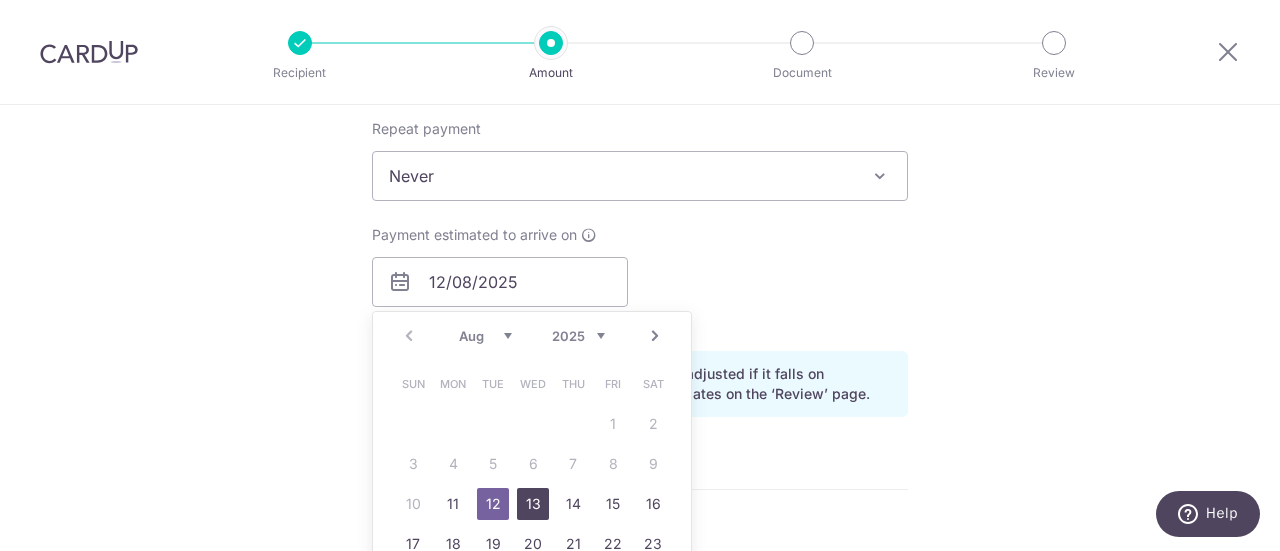 click on "13" at bounding box center (533, 504) 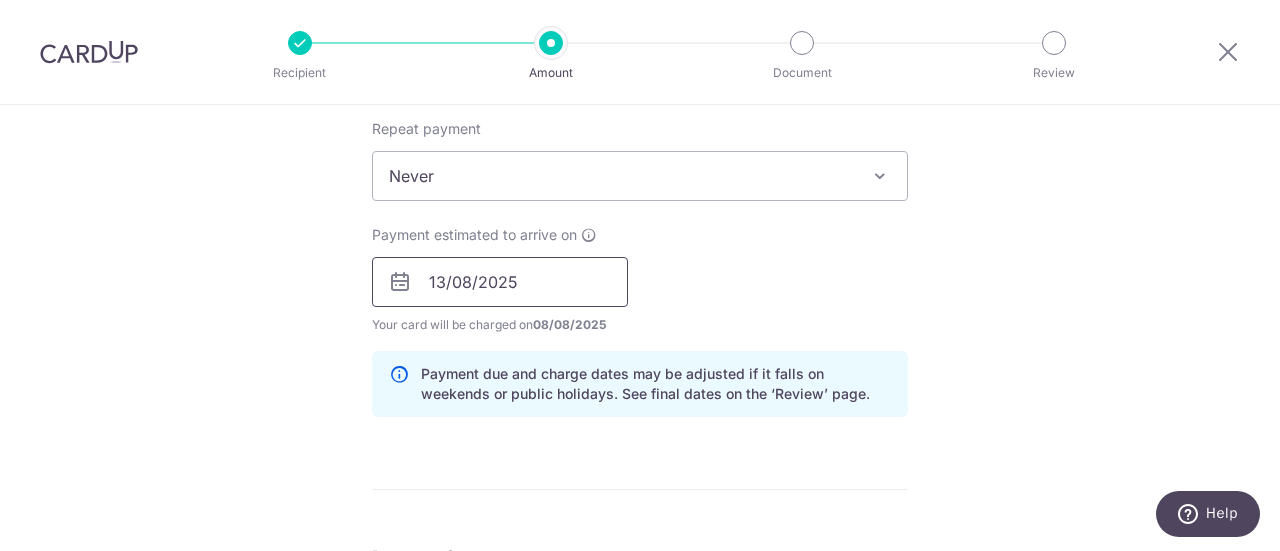 click on "13/08/2025" at bounding box center (500, 282) 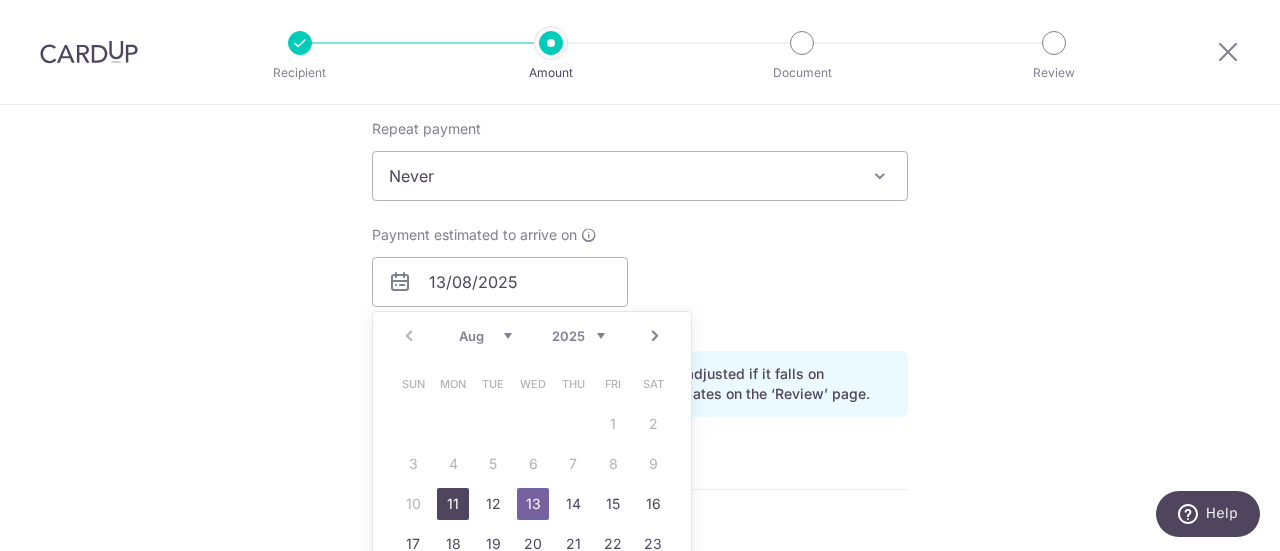 click on "11" at bounding box center [453, 504] 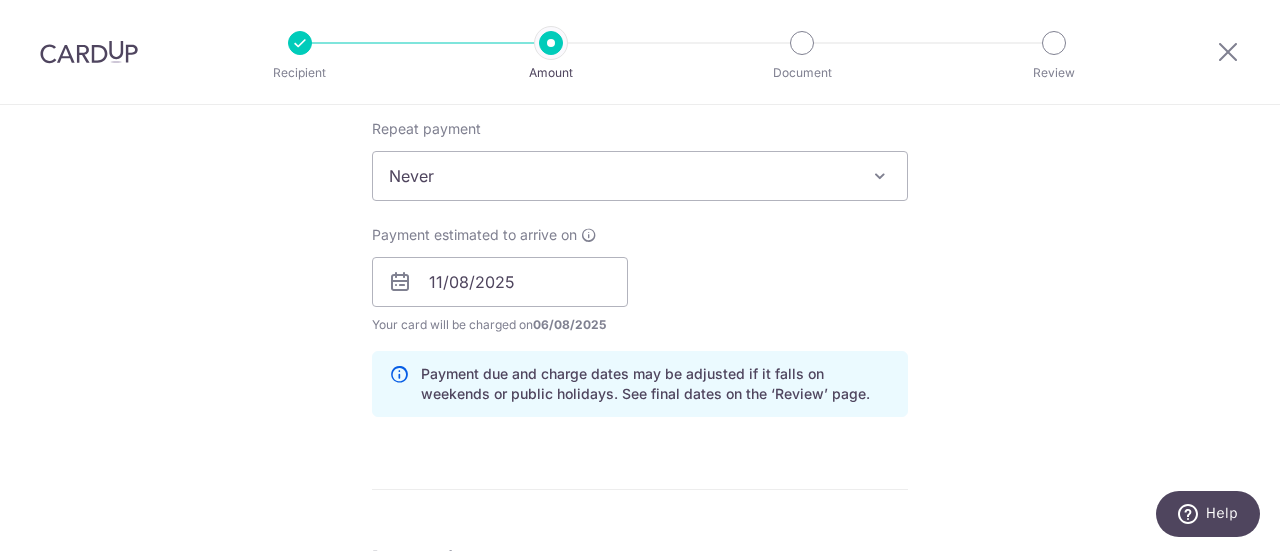 click on "Tell us more about your payment
Enter payment amount
SGD
7,269.32
7269.32
Select Card
**** 4901
Add credit card
Your Cards
**** 4901
**** 4243
Secure 256-bit SSL
Text
New card details
Card
Secure 256-bit SSL" at bounding box center (640, 317) 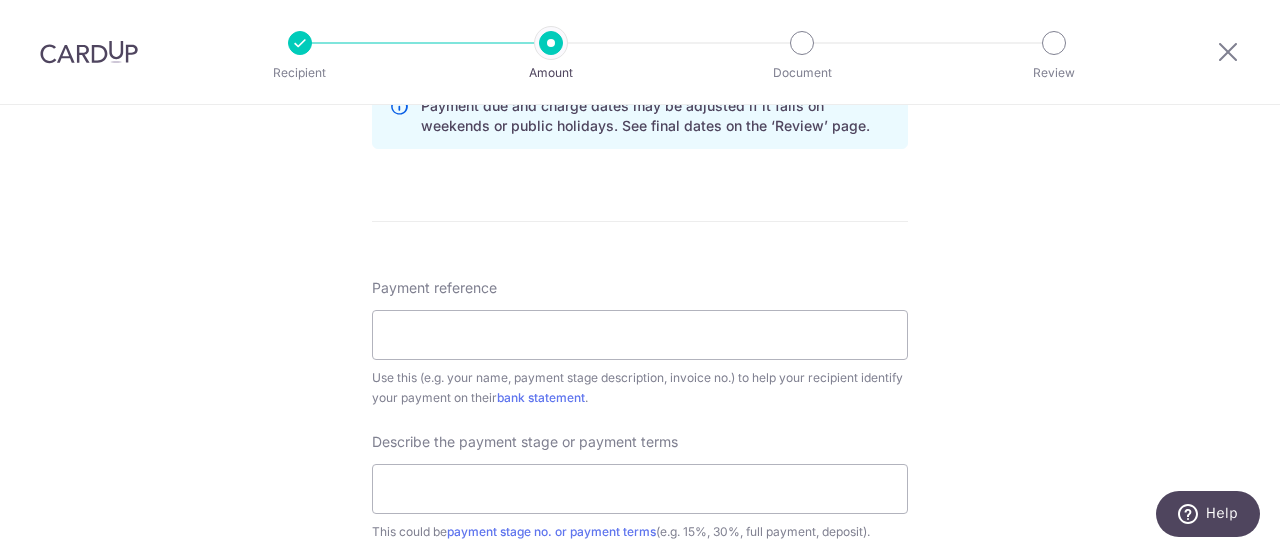 scroll, scrollTop: 1100, scrollLeft: 0, axis: vertical 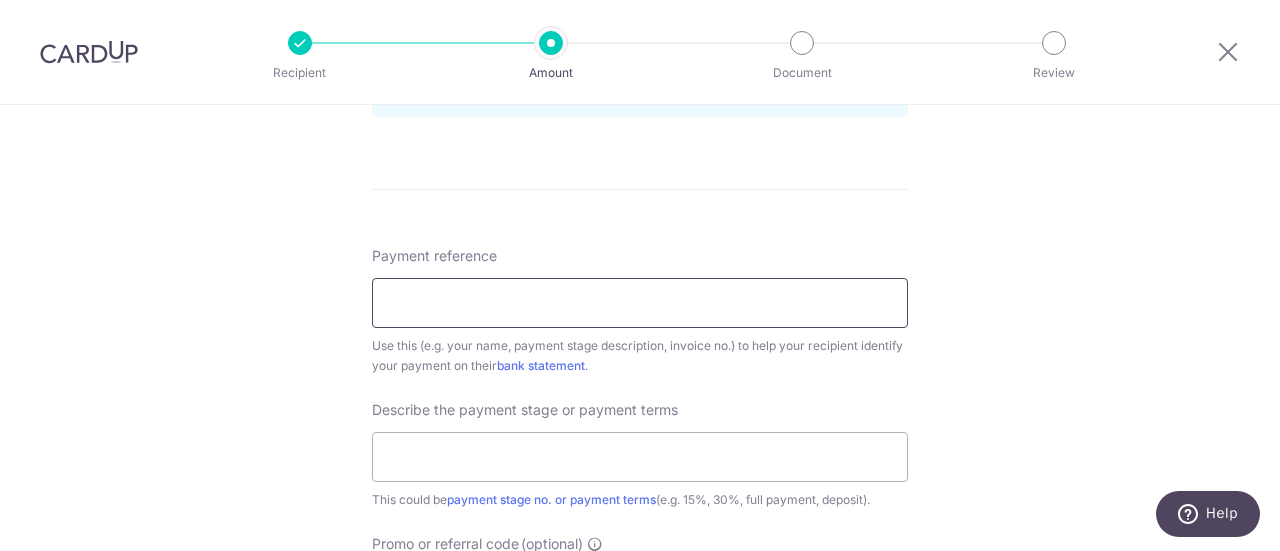 click on "Payment reference" at bounding box center [640, 303] 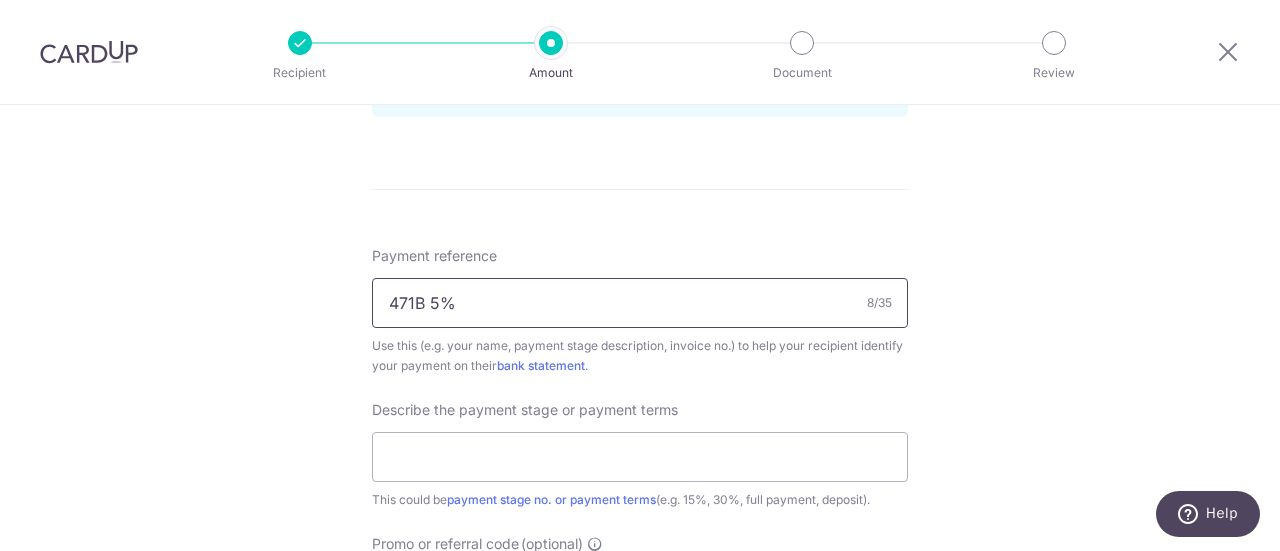 drag, startPoint x: 454, startPoint y: 297, endPoint x: 426, endPoint y: 297, distance: 28 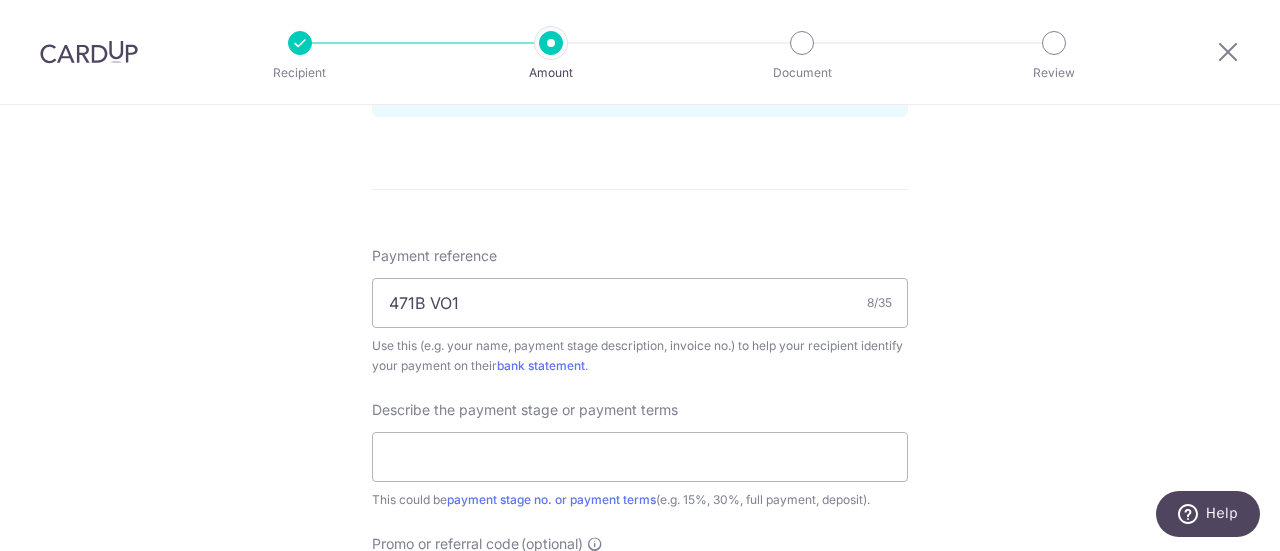 click on "Tell us more about your payment
Enter payment amount
SGD
7,269.32
7269.32
Select Card
**** 4901
Add credit card
Your Cards
**** 4901
**** 4243
Secure 256-bit SSL
Text
New card details
Card
Secure 256-bit SSL" at bounding box center (640, 17) 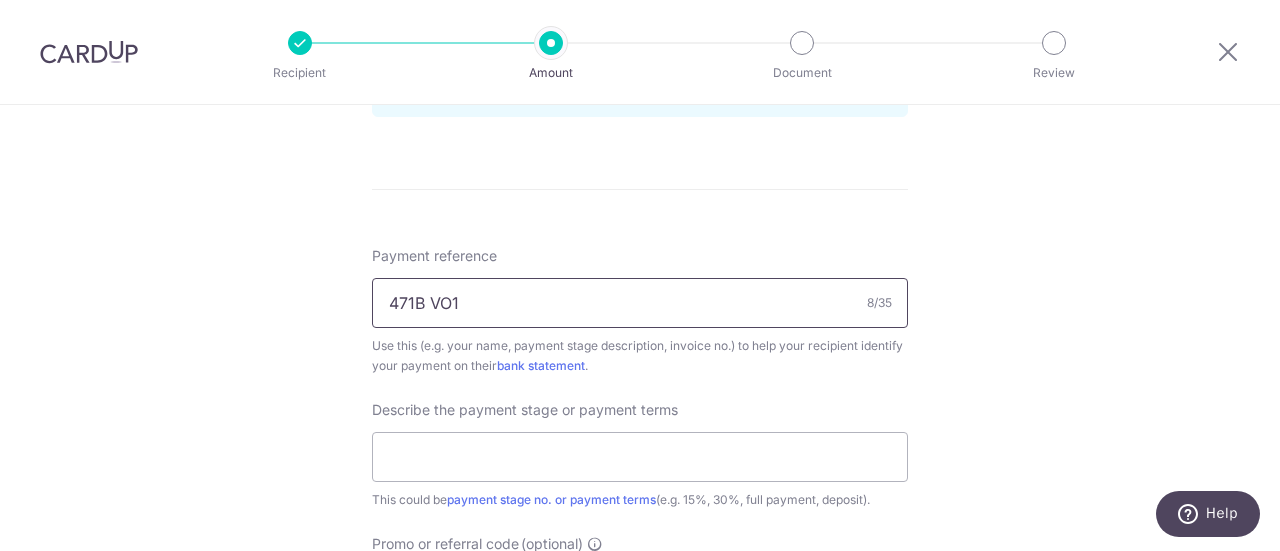 click on "471B VO1" at bounding box center (640, 303) 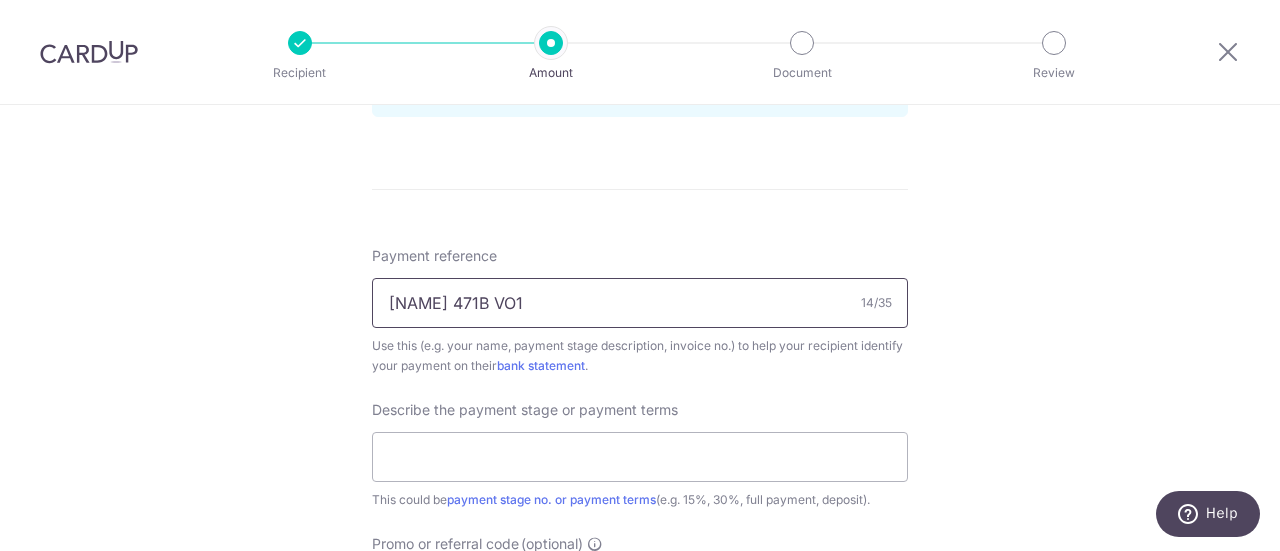 type on "Tracy 471B VO1" 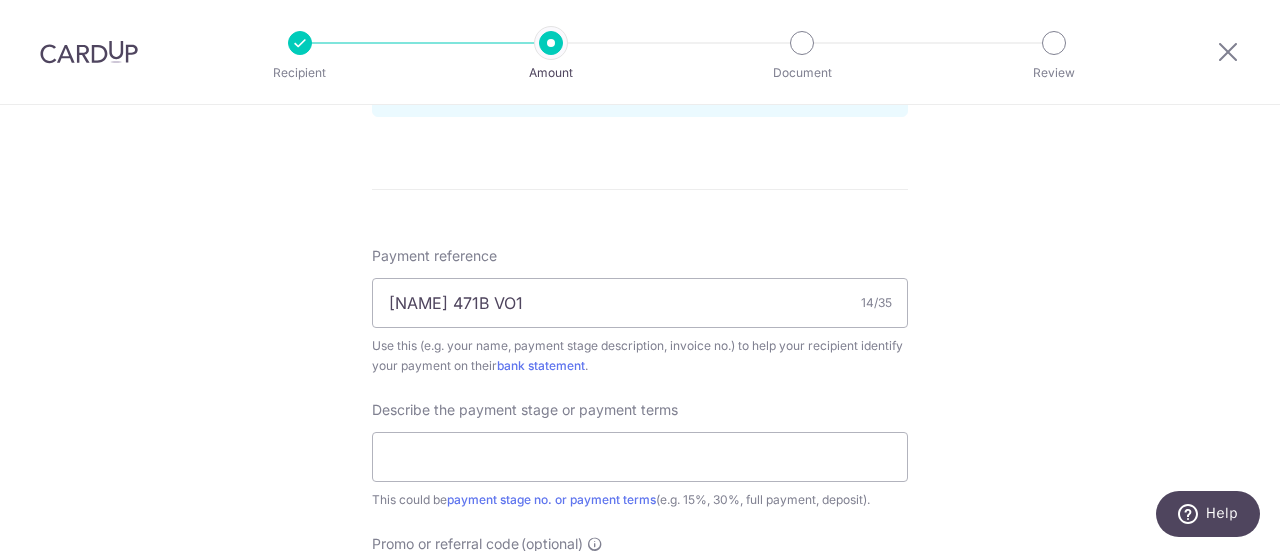 click on "Tell us more about your payment
Enter payment amount
SGD
7,269.32
7269.32
Select Card
**** 4901
Add credit card
Your Cards
**** 4901
**** 4243
Secure 256-bit SSL
Text
New card details
Card
Secure 256-bit SSL" at bounding box center (640, 17) 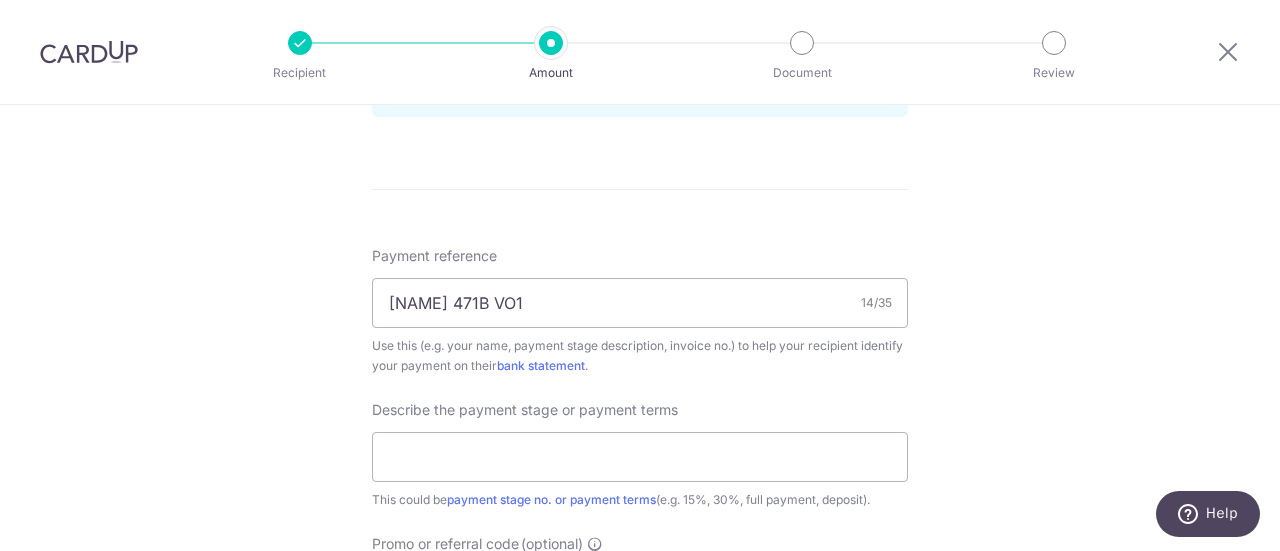 click on "Tell us more about your payment
Enter payment amount
SGD
7,269.32
7269.32
Select Card
**** 4901
Add credit card
Your Cards
**** 4901
**** 4243
Secure 256-bit SSL
Text
New card details
Card
Secure 256-bit SSL" at bounding box center [640, 17] 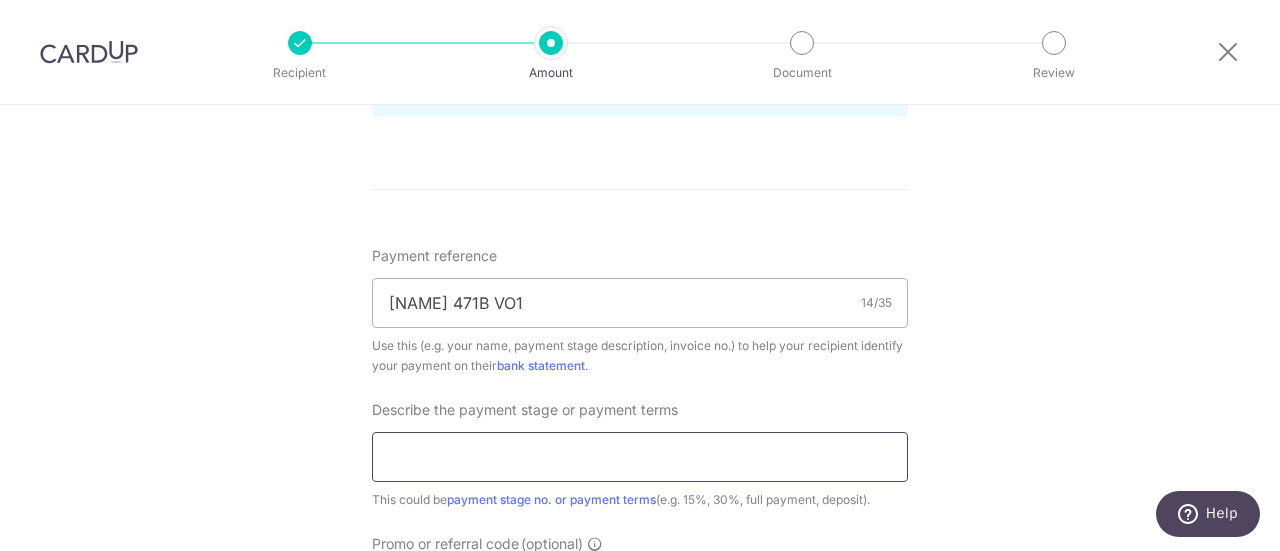 click at bounding box center (640, 457) 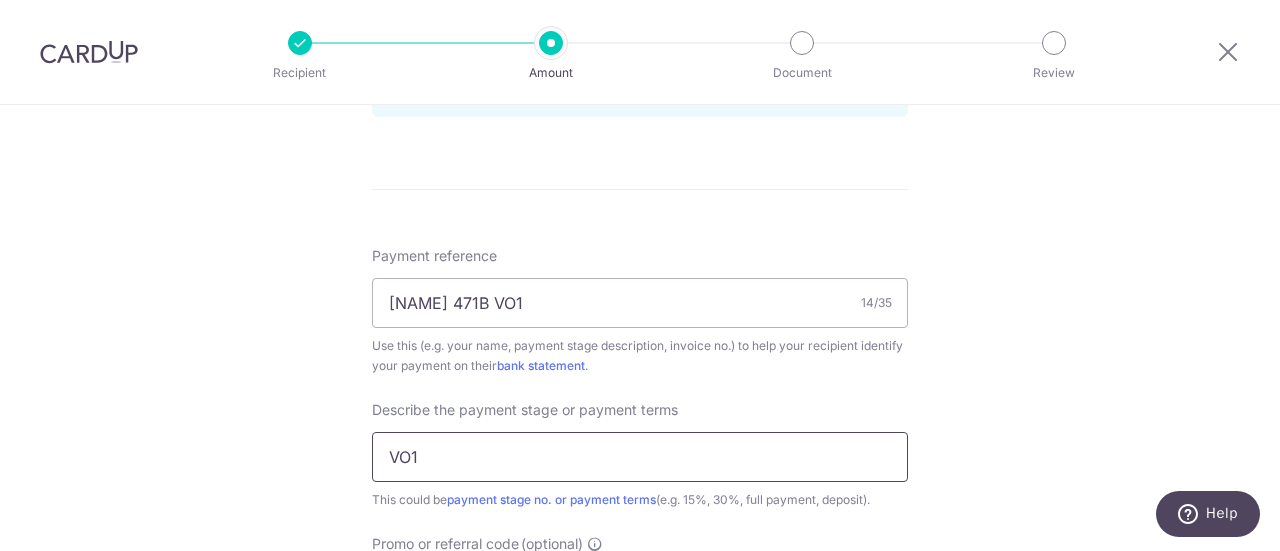type on "VO1" 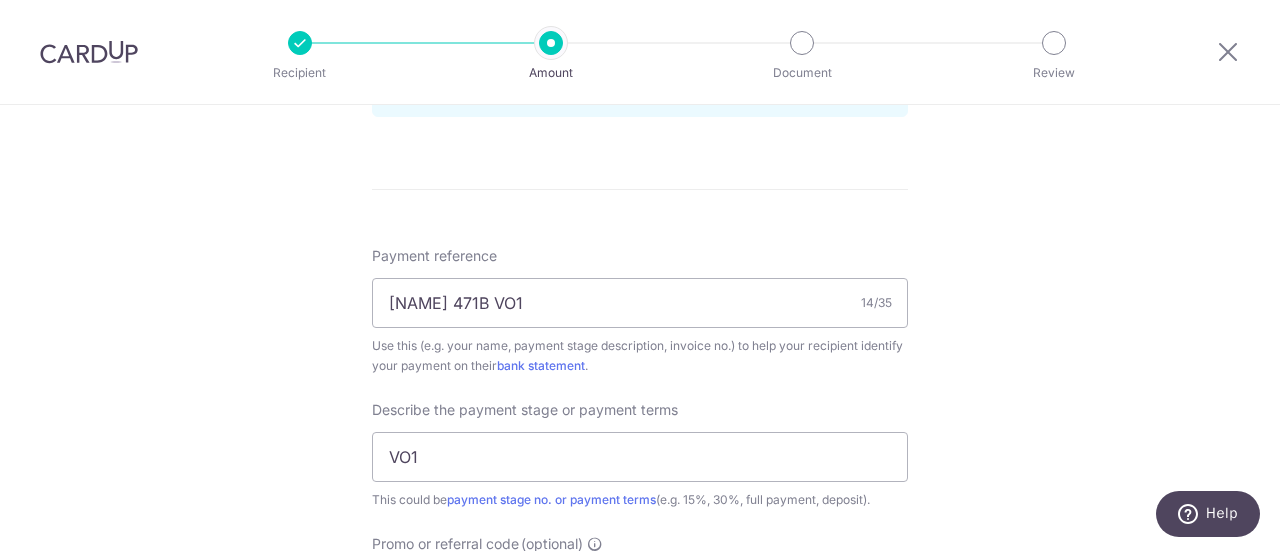 click on "Tell us more about your payment
Enter payment amount
SGD
7,269.32
7269.32
Select Card
**** 4901
Add credit card
Your Cards
**** 4901
**** 4243
Secure 256-bit SSL
Text
New card details
Card
Secure 256-bit SSL" at bounding box center (640, 17) 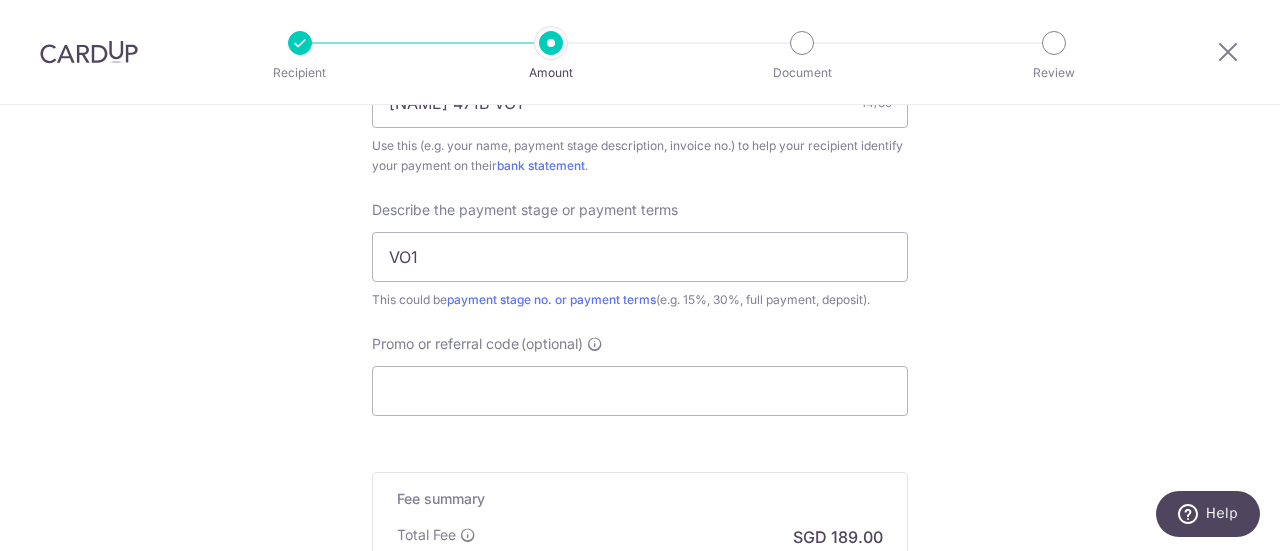 scroll, scrollTop: 1200, scrollLeft: 0, axis: vertical 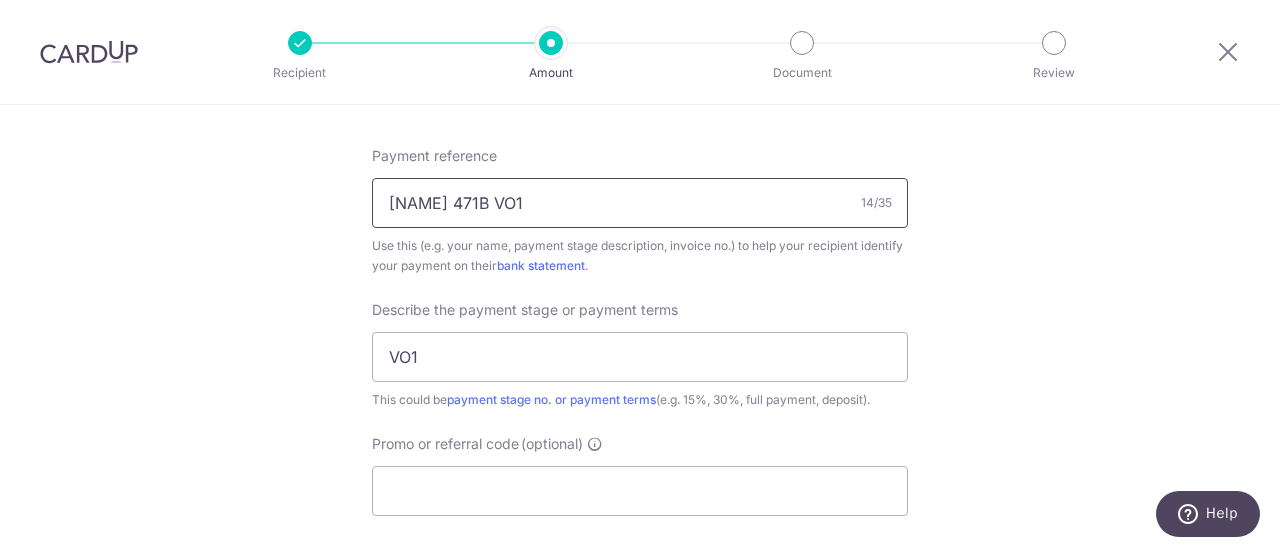 drag, startPoint x: 472, startPoint y: 203, endPoint x: 544, endPoint y: 203, distance: 72 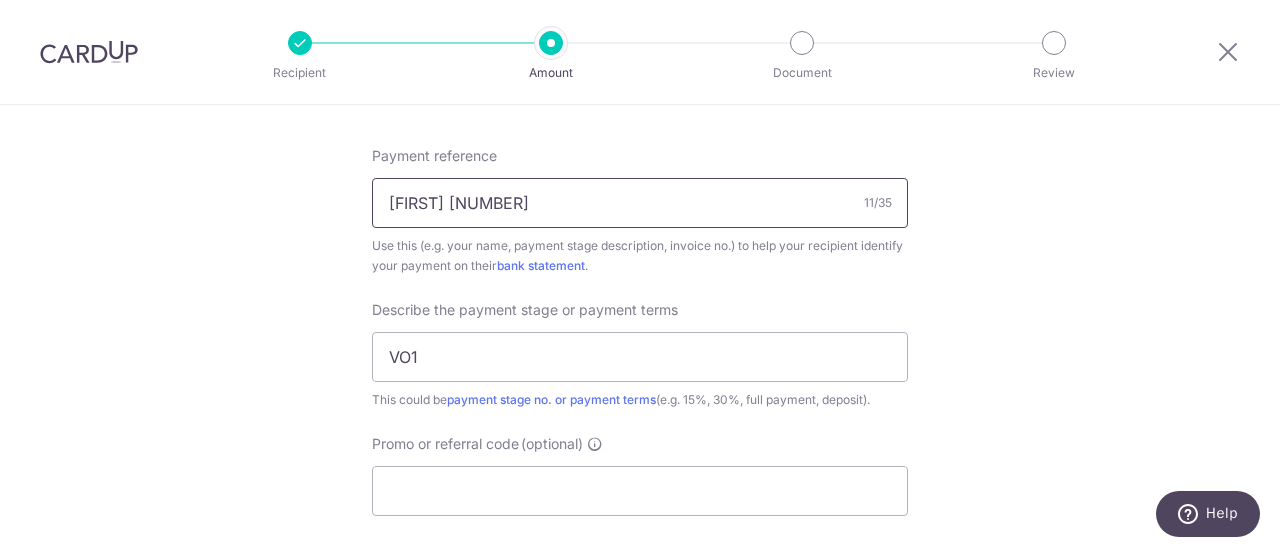 drag, startPoint x: 437, startPoint y: 198, endPoint x: 304, endPoint y: 195, distance: 133.03383 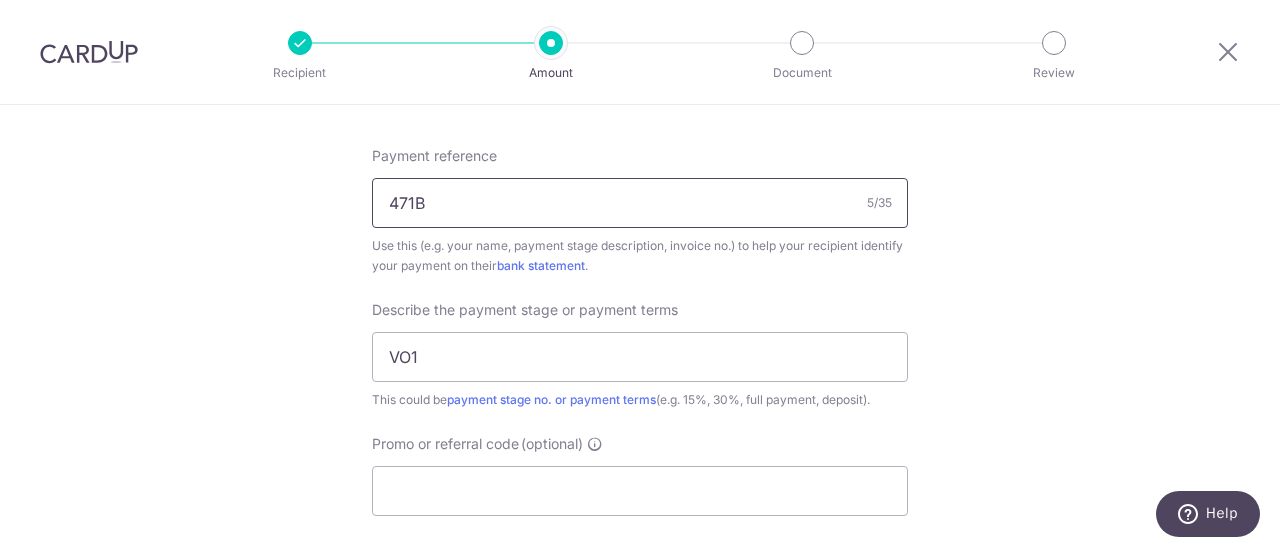 paste on "TLP/2410/012-7" 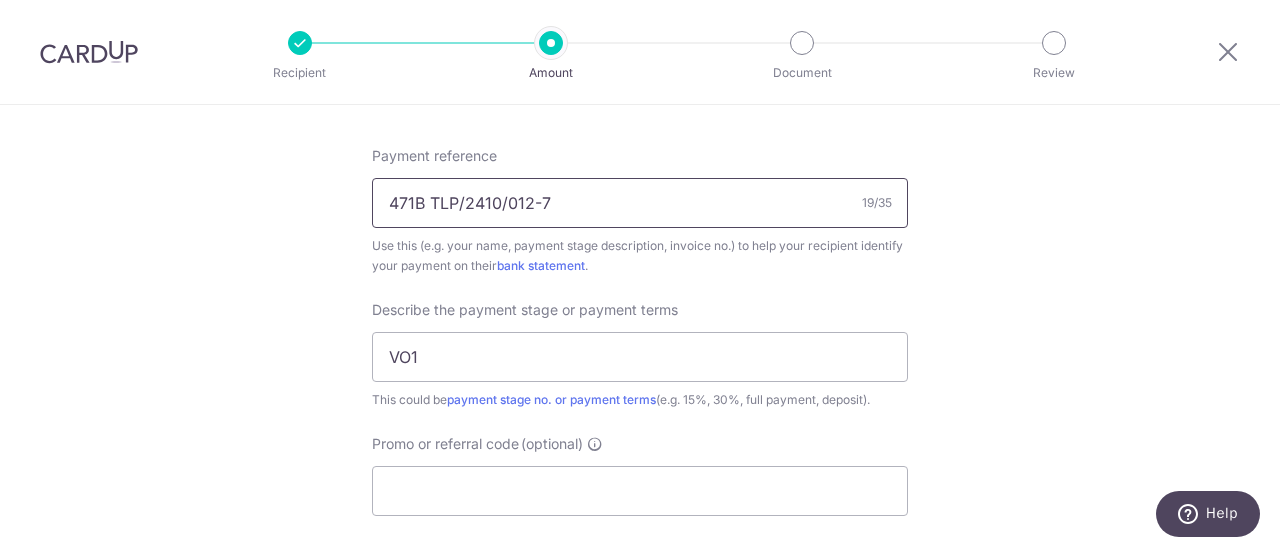 type on "471B TLP/2410/012-7" 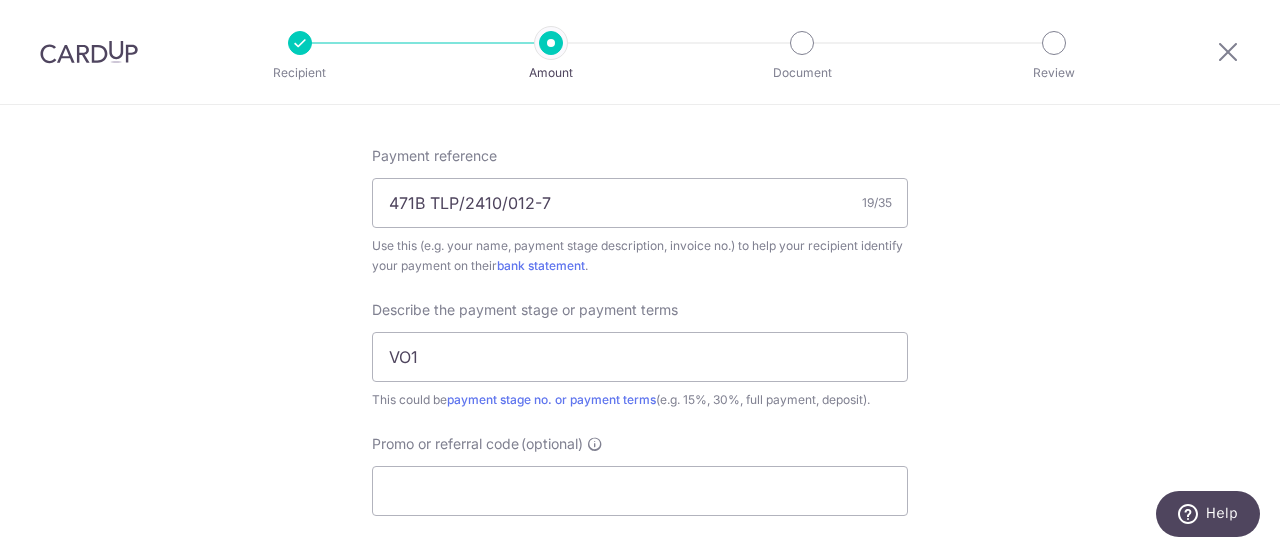 click on "Tell us more about your payment
Enter payment amount
SGD
7,269.32
7269.32
Select Card
**** 4901
Add credit card
Your Cards
**** 4901
**** 4243
Secure 256-bit SSL
Text
New card details
Card
Secure 256-bit SSL" at bounding box center [640, -83] 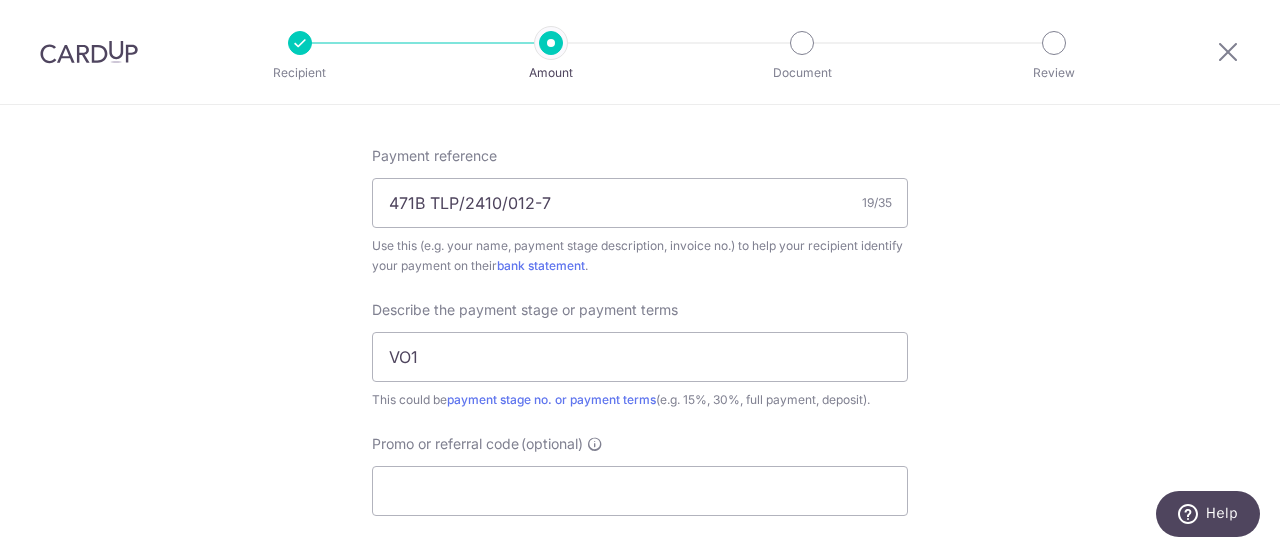 click on "Tell us more about your payment
Enter payment amount
SGD
7,269.32
7269.32
Select Card
**** 4901
Add credit card
Your Cards
**** 4901
**** 4243
Secure 256-bit SSL
Text
New card details
Card
Secure 256-bit SSL" at bounding box center [640, -83] 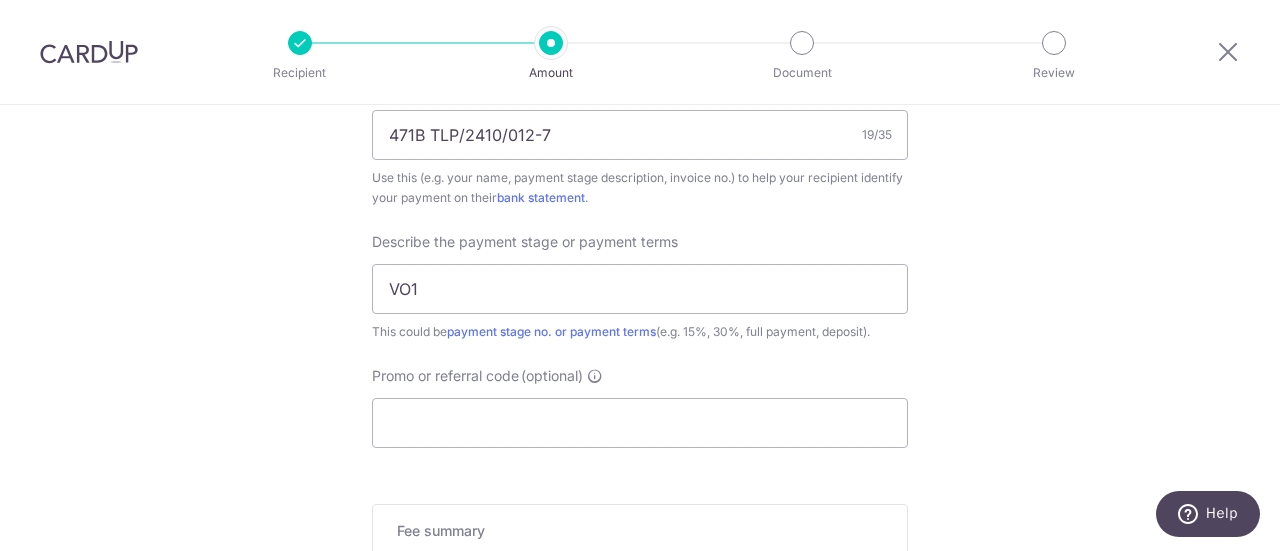 scroll, scrollTop: 1300, scrollLeft: 0, axis: vertical 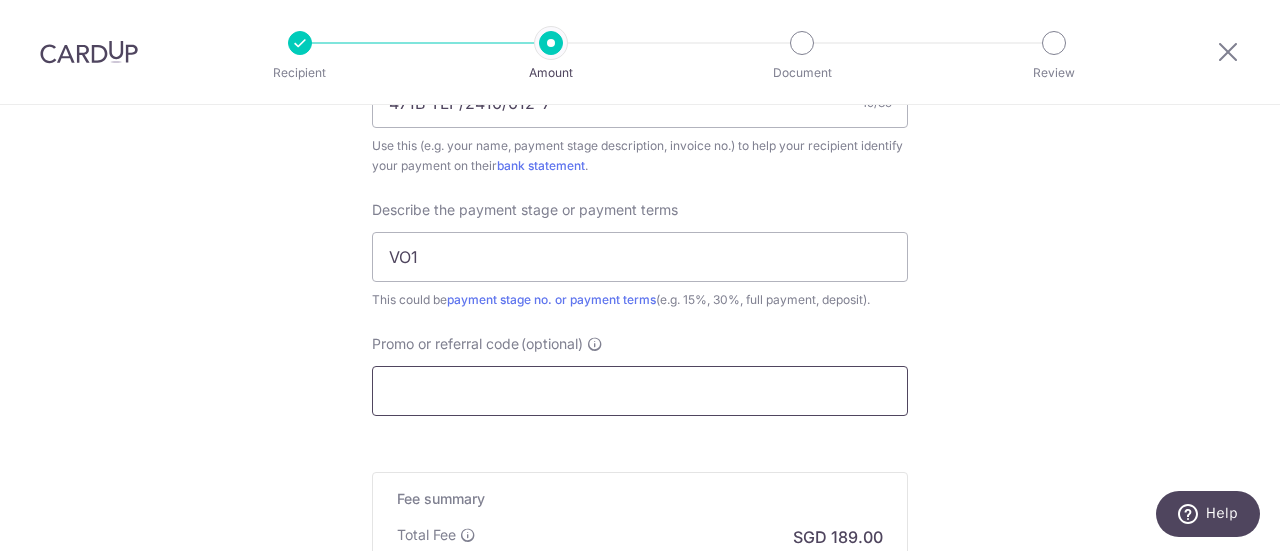 click on "Promo or referral code
(optional)" at bounding box center (640, 391) 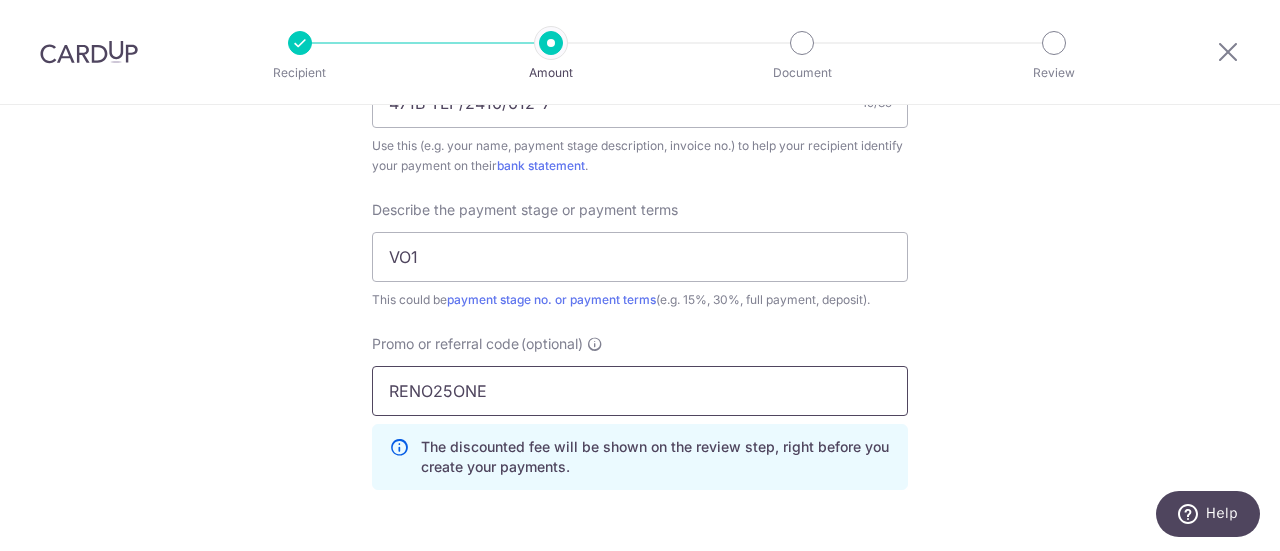 type on "RENO25ONE" 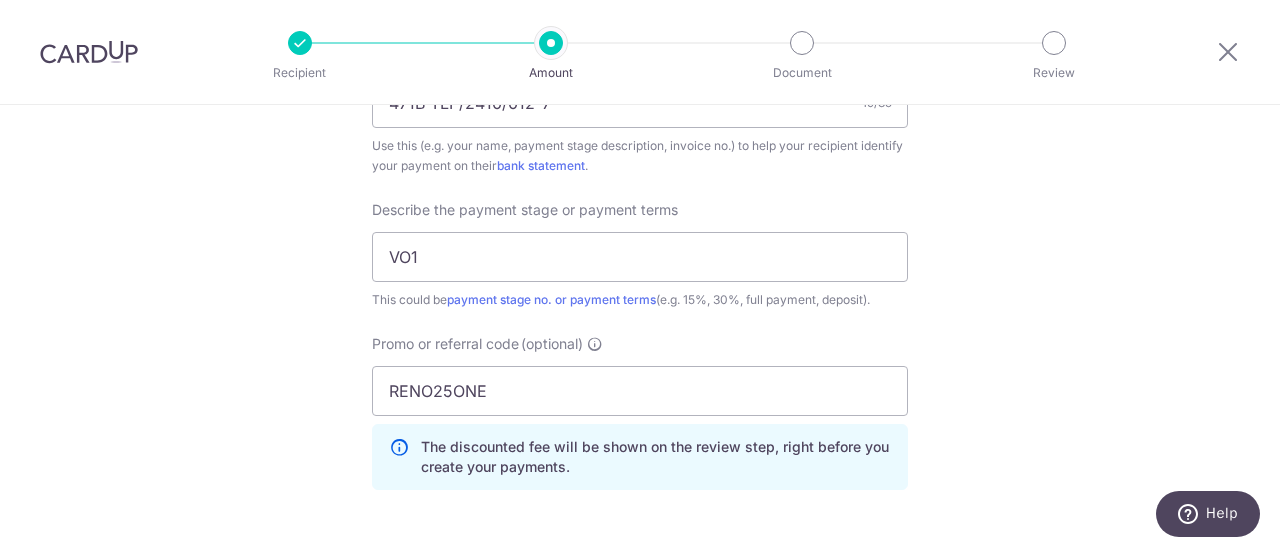 click on "Tell us more about your payment
Enter payment amount
SGD
7,269.32
7269.32
Select Card
**** 4901
Add credit card
Your Cards
**** 4901
**** 4243
Secure 256-bit SSL
Text
New card details
Card
Secure 256-bit SSL" at bounding box center [640, -138] 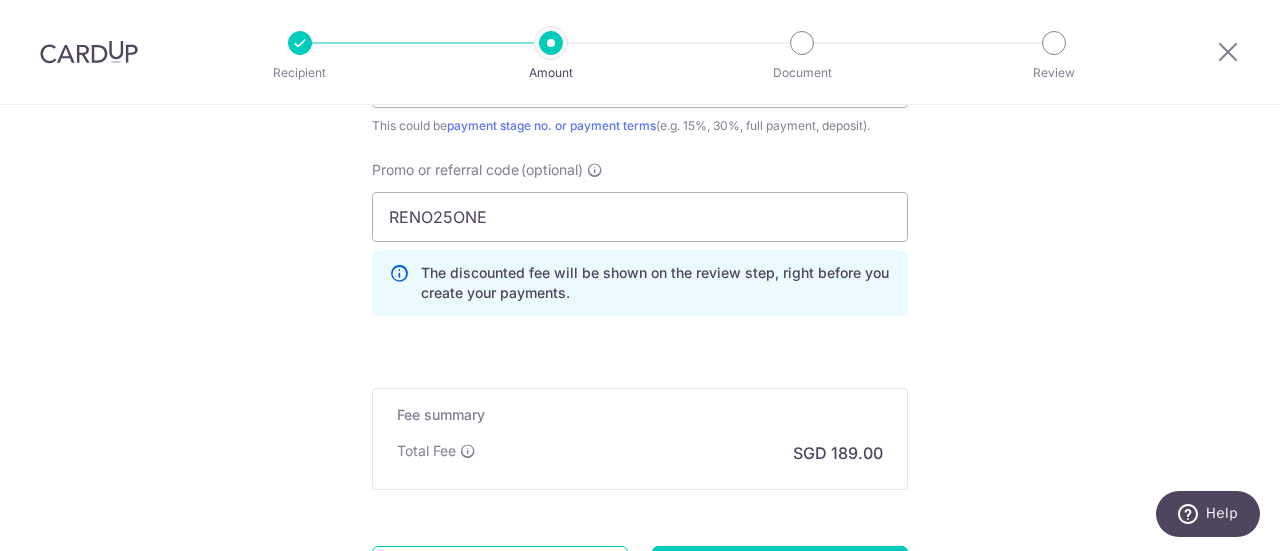 scroll, scrollTop: 1500, scrollLeft: 0, axis: vertical 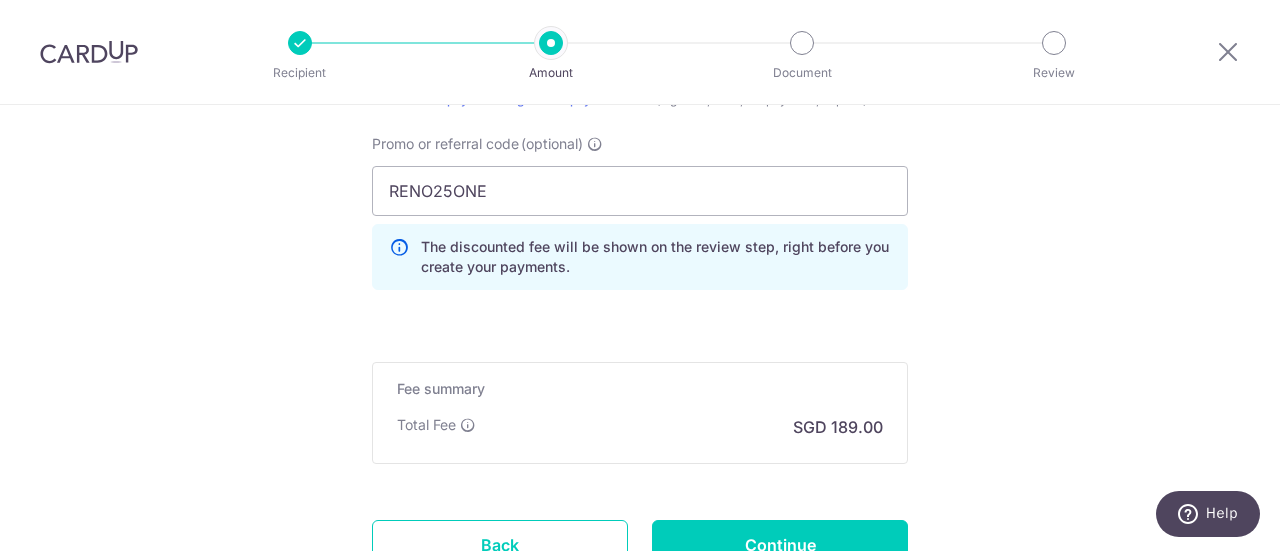 click on "Total Fee
SGD 189.00" at bounding box center [640, 427] 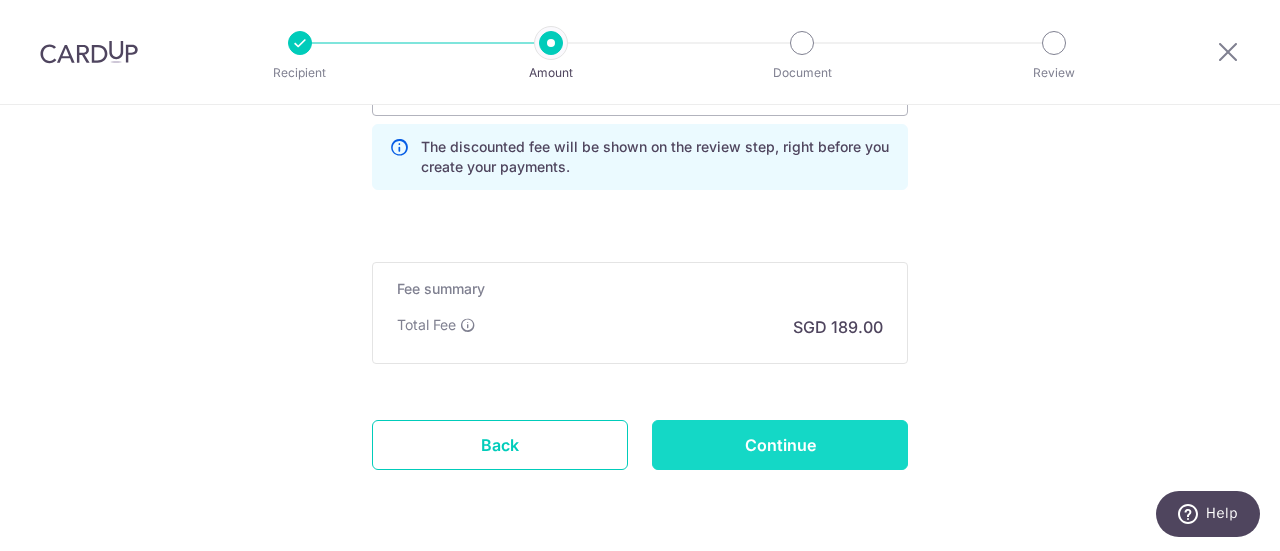 click on "Continue" at bounding box center [780, 445] 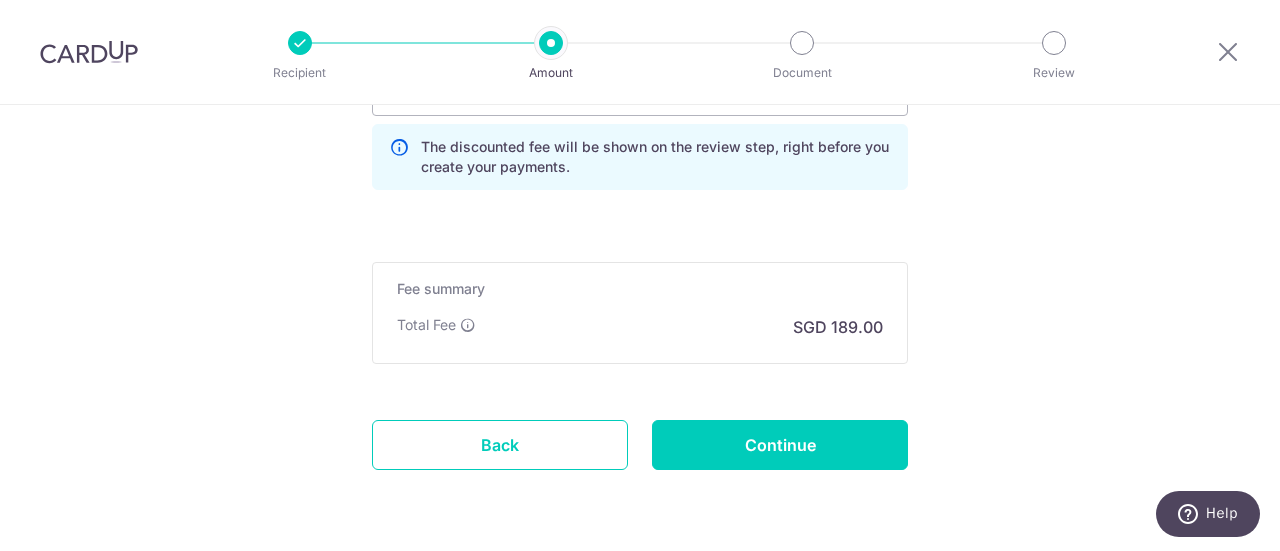 type on "Create Schedule" 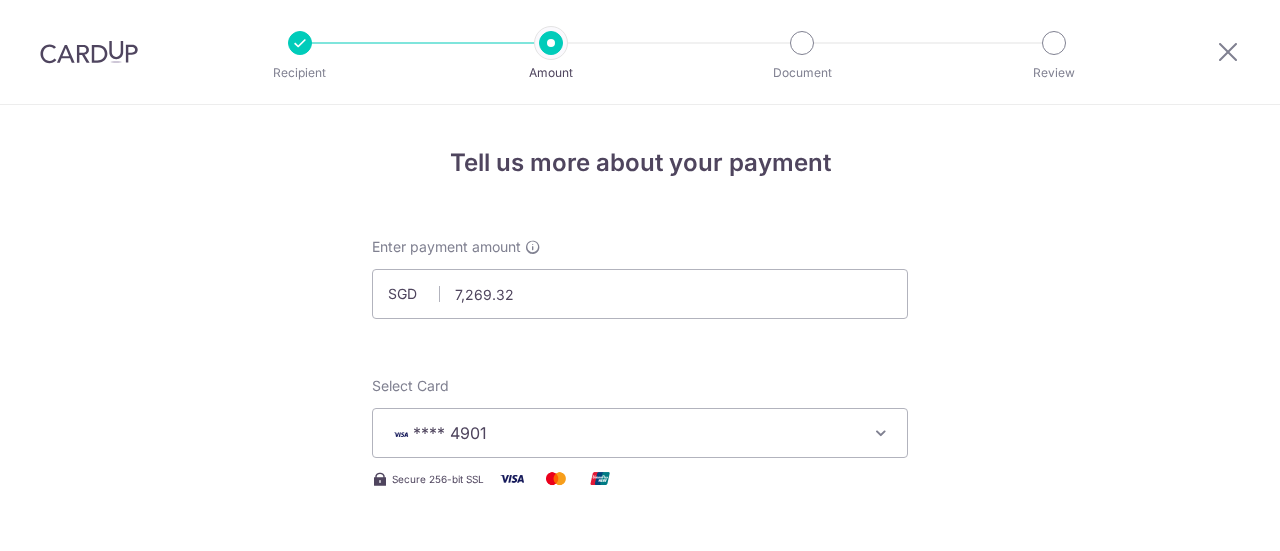 scroll, scrollTop: 0, scrollLeft: 0, axis: both 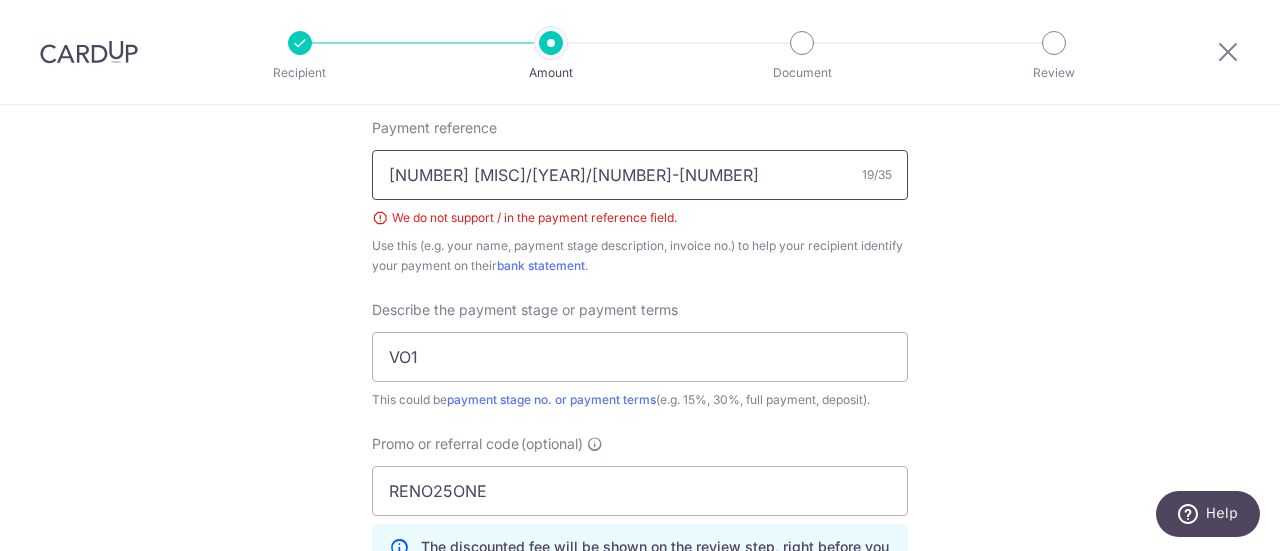 drag, startPoint x: 434, startPoint y: 173, endPoint x: 562, endPoint y: 178, distance: 128.09763 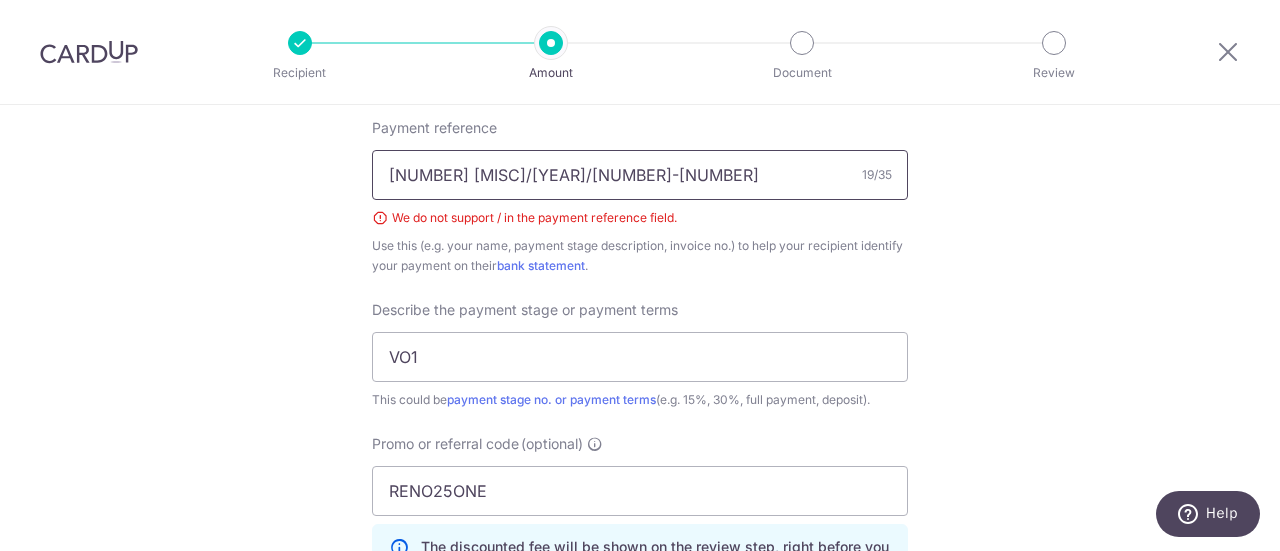 click on "471B TLP/2410/012-7" at bounding box center (640, 175) 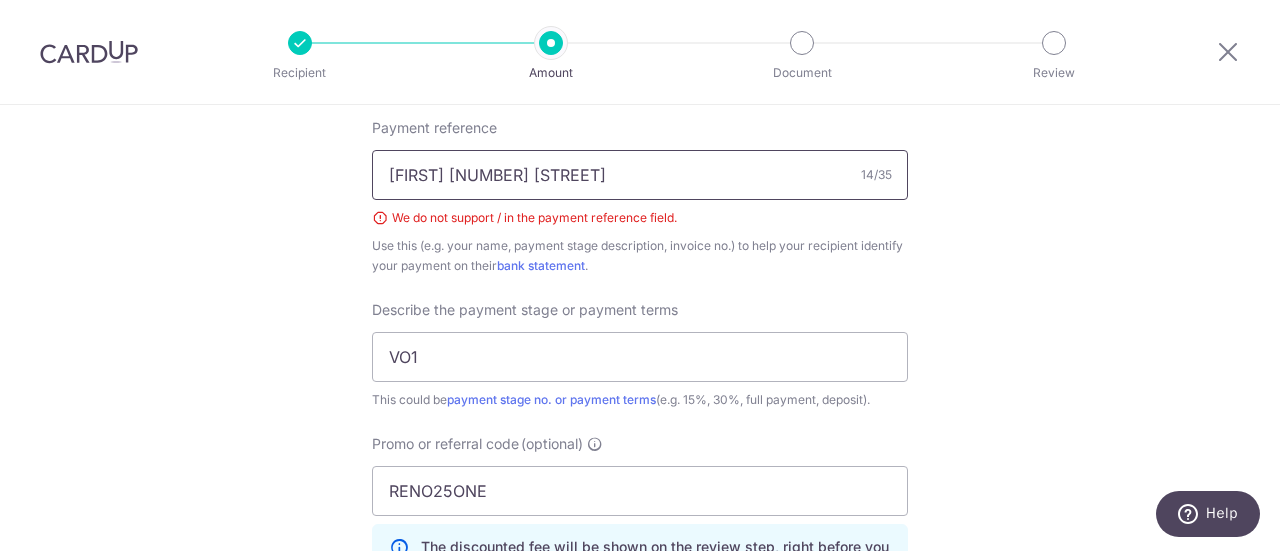 type on "[FIRST] [ADDRESS]" 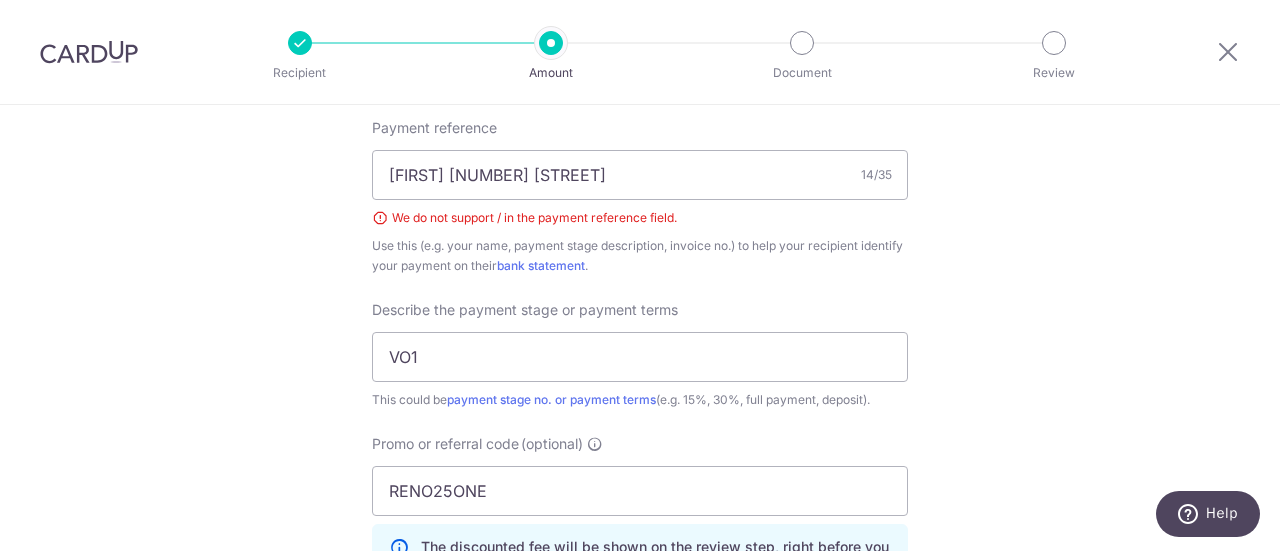 click on "Tell us more about your payment
Enter payment amount
SGD
7,269.32
7269.32
Select Card
**** 4901
Add credit card
Your Cards
**** 4901
**** 4243
Secure 256-bit SSL
Text
New card details
Card
Secure 256-bit SSL" at bounding box center (640, -52) 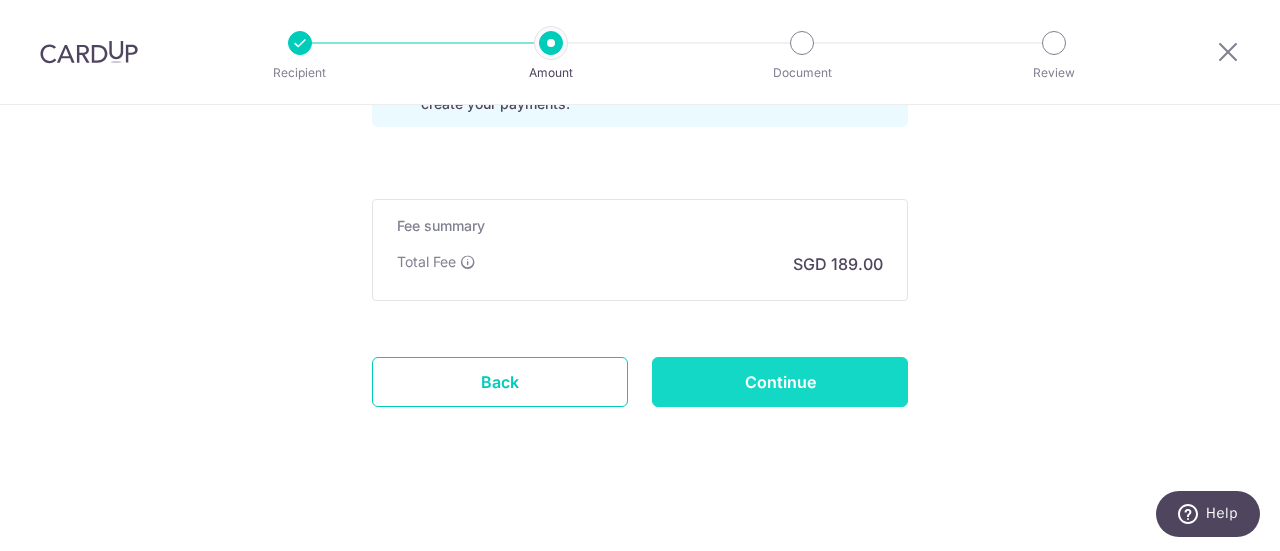 click on "Continue" at bounding box center (780, 382) 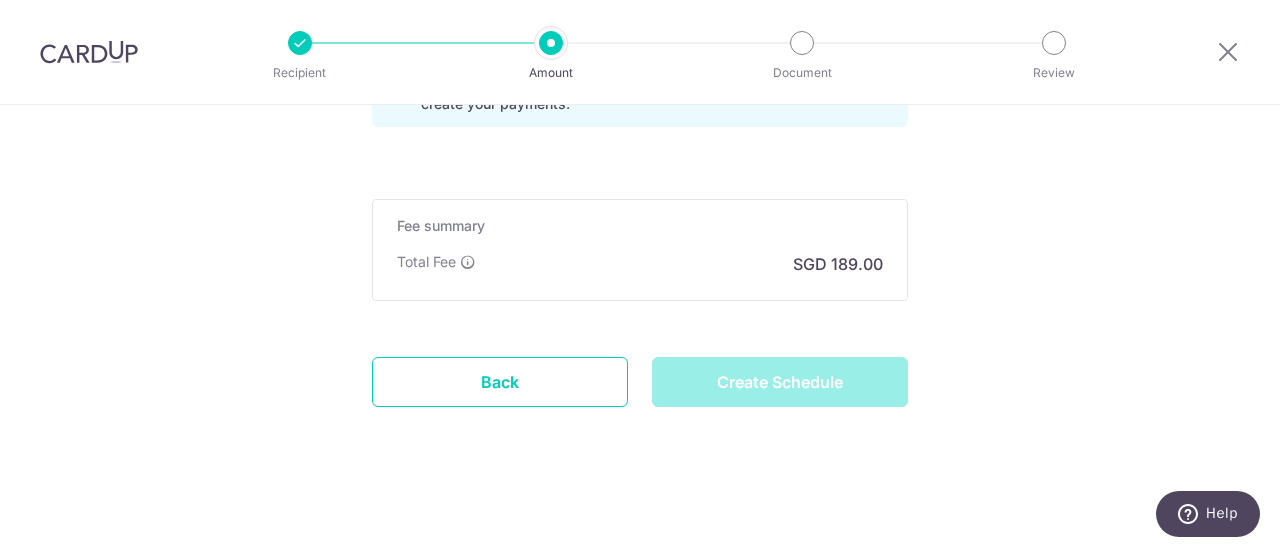 type on "Create Schedule" 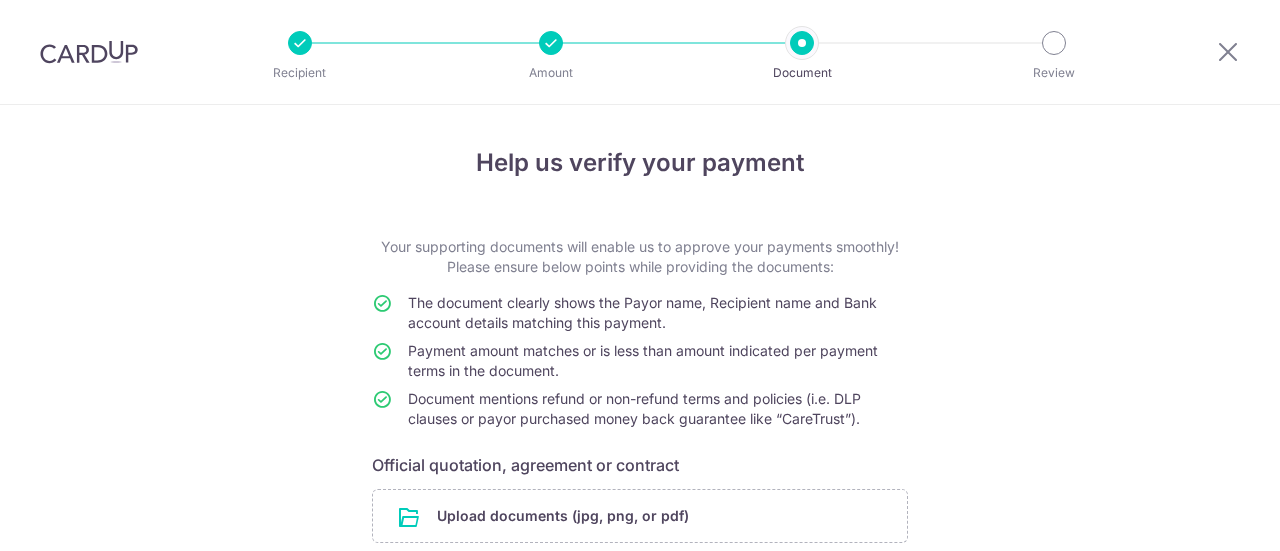 scroll, scrollTop: 0, scrollLeft: 0, axis: both 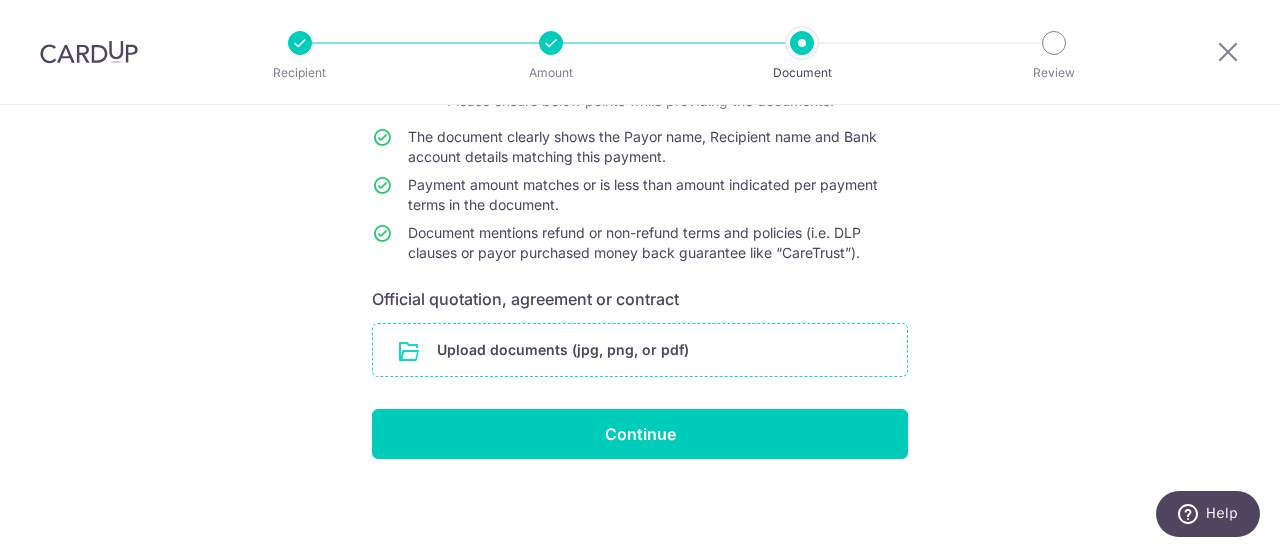 click at bounding box center (640, 350) 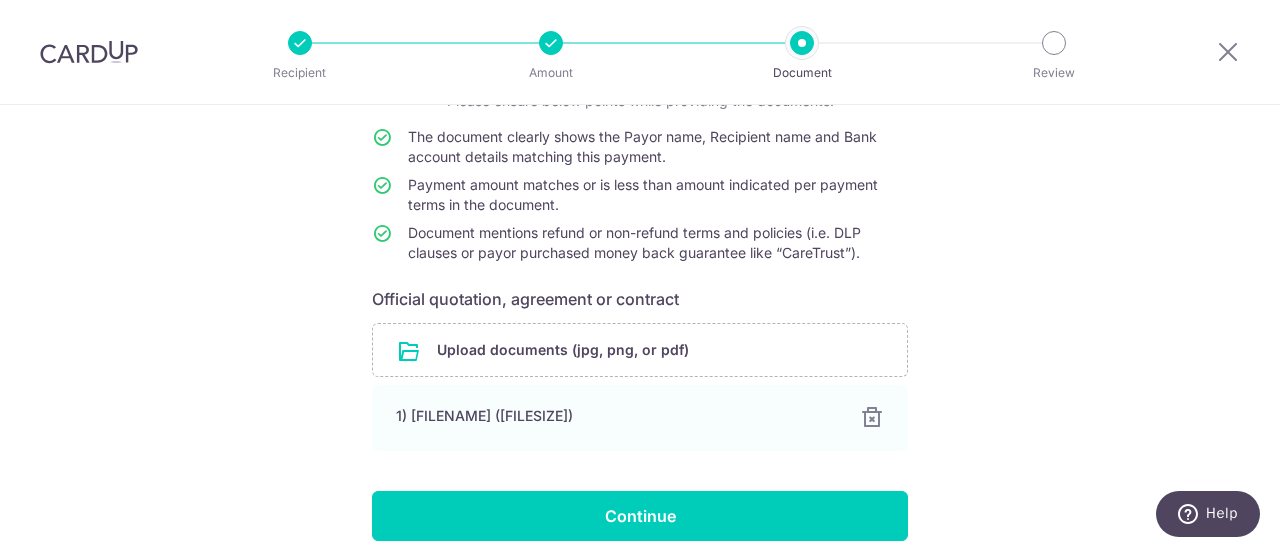 click on "Help us verify your payment
Your supporting documents will enable us to approve your payments smoothly!  Please ensure below points while providing the documents:
The document clearly shows the Payor name, Recipient name and Bank account details matching this payment.
Payment amount matches or is less than amount indicated per payment terms in the document.
Document mentions refund or non-refund terms and policies (i.e. DLP clauses or payor purchased money back guarantee like “CareTrust”).
Official quotation, agreement or contract
Upload documents (jpg, png, or pdf) 1) 471B Fernvale VO1 Invoice.pdf (265.75 KB) 100% Done Download
Continue" at bounding box center [640, 287] 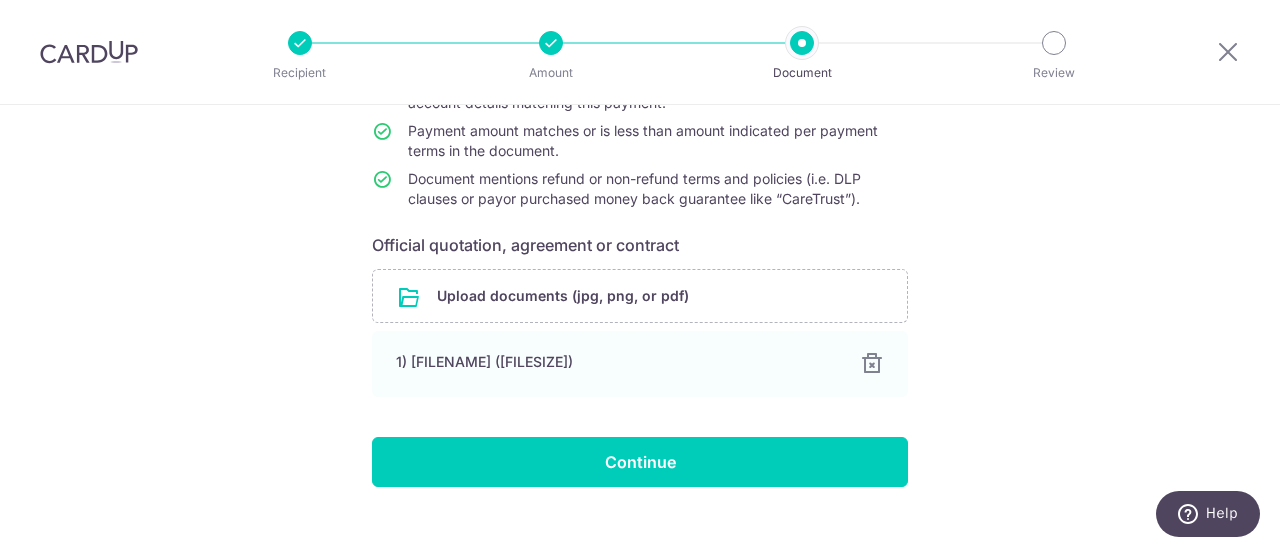 scroll, scrollTop: 248, scrollLeft: 0, axis: vertical 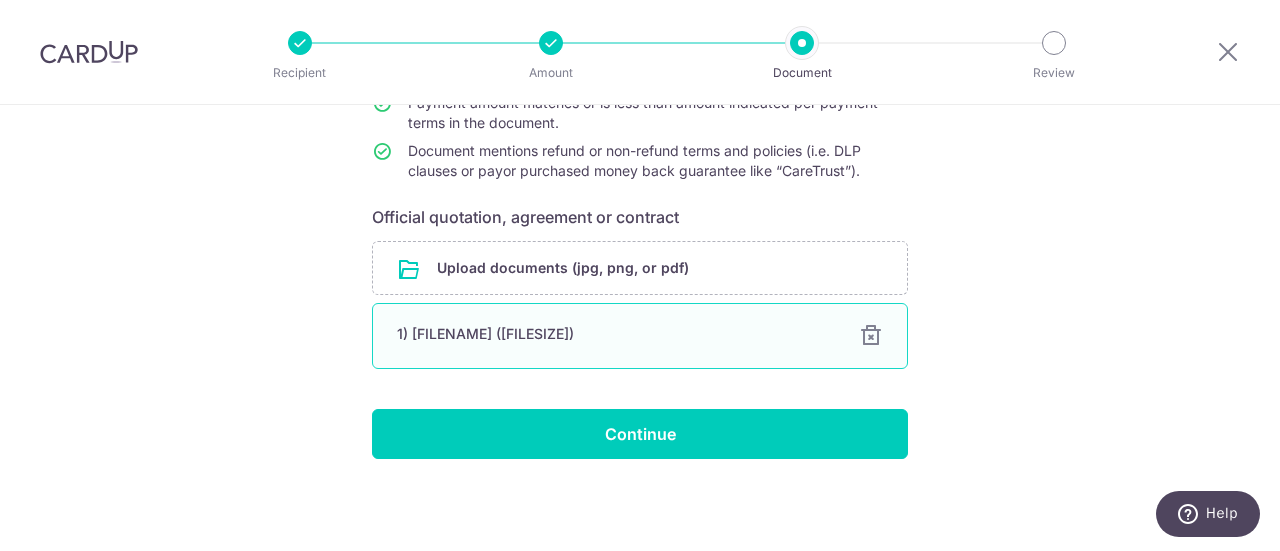 click on "1) 471B Fernvale VO1 Invoice.pdf (265.75 KB)" at bounding box center [616, 334] 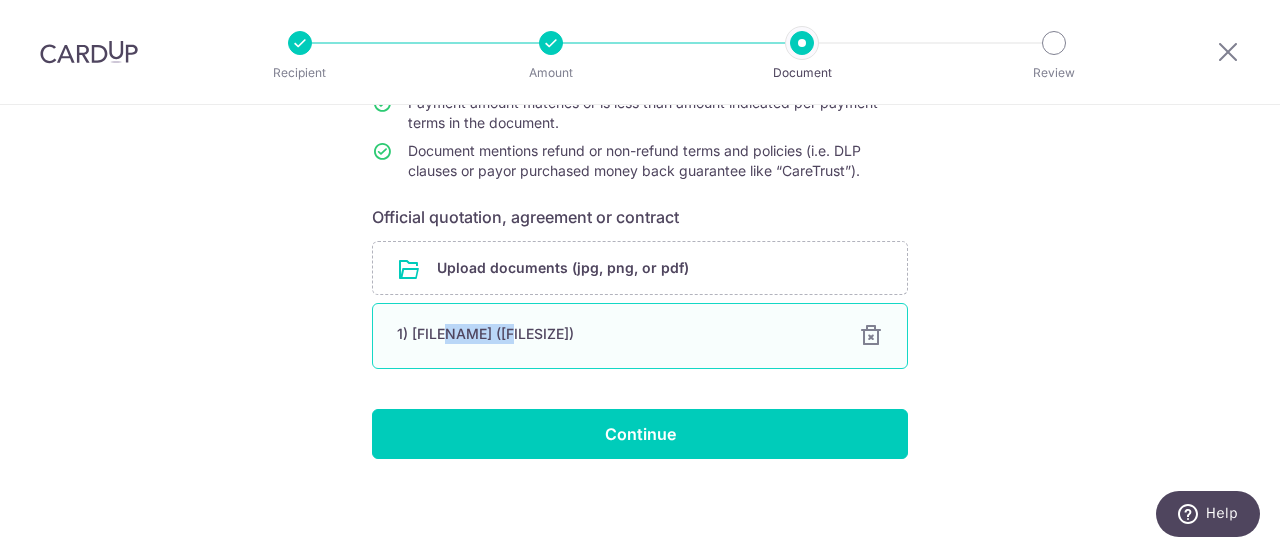 click on "1) 471B Fernvale VO1 Invoice.pdf (265.75 KB)" at bounding box center [616, 334] 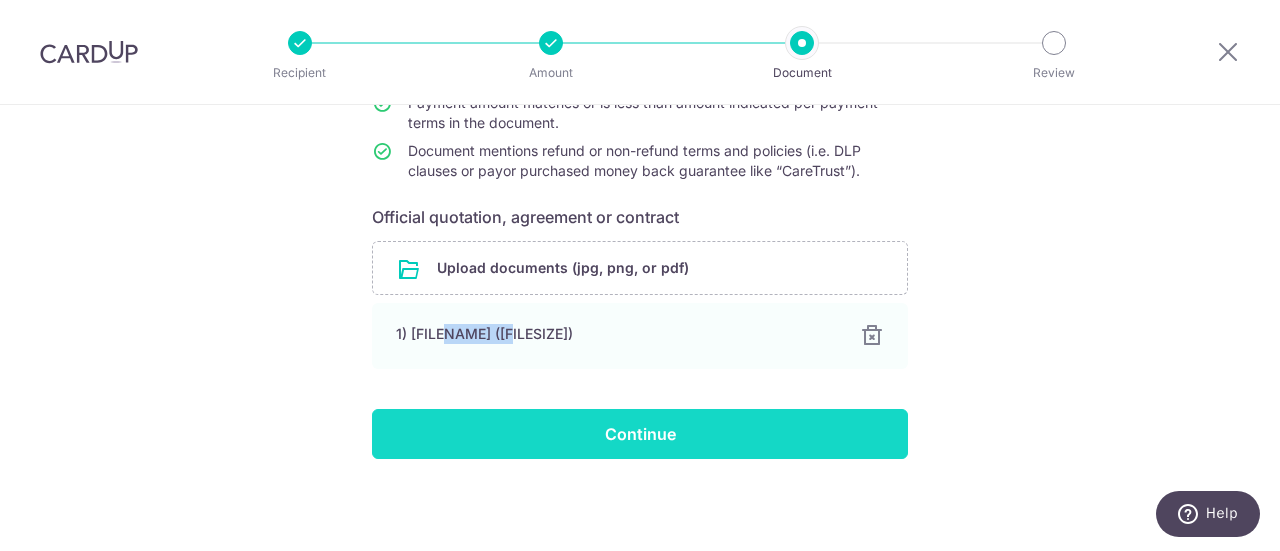 click on "Continue" at bounding box center (640, 434) 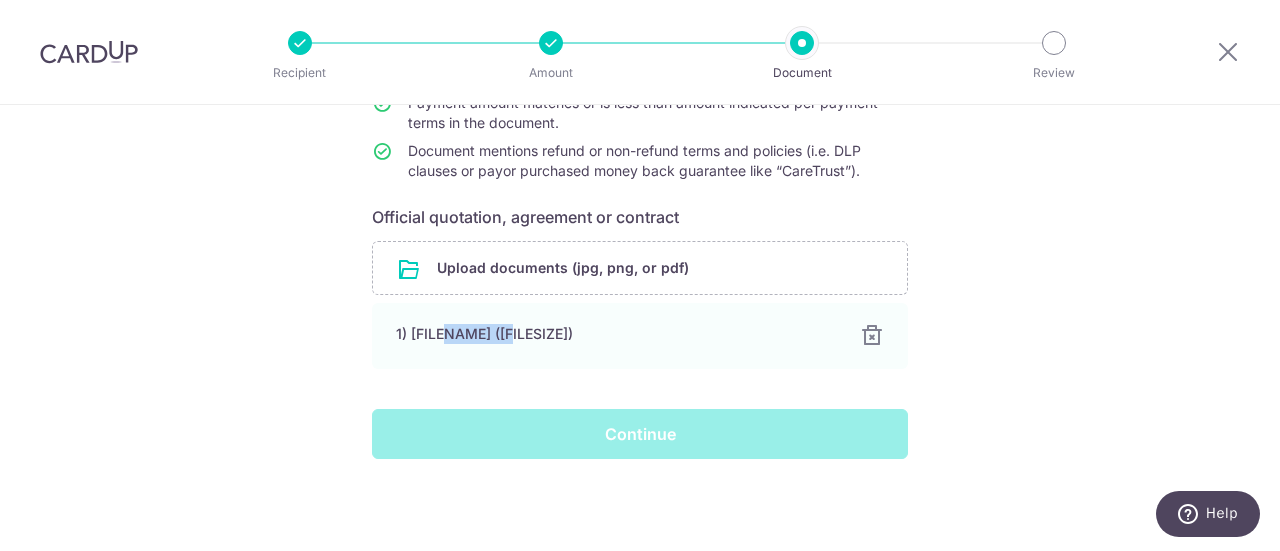 scroll, scrollTop: 0, scrollLeft: 0, axis: both 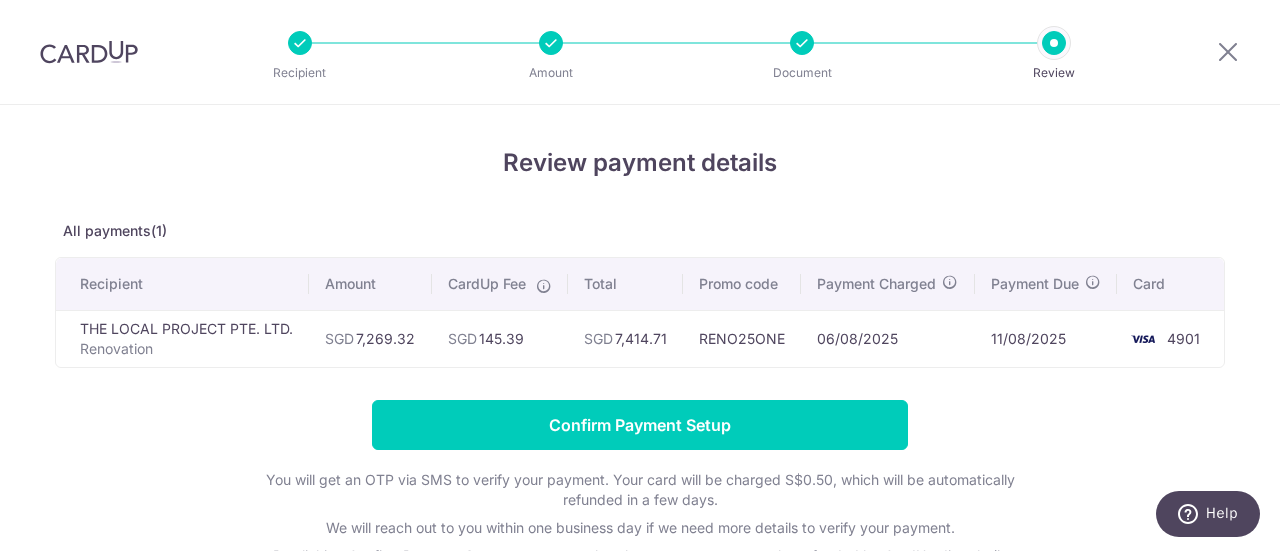 click on "SGD
7,414.71" at bounding box center (625, 338) 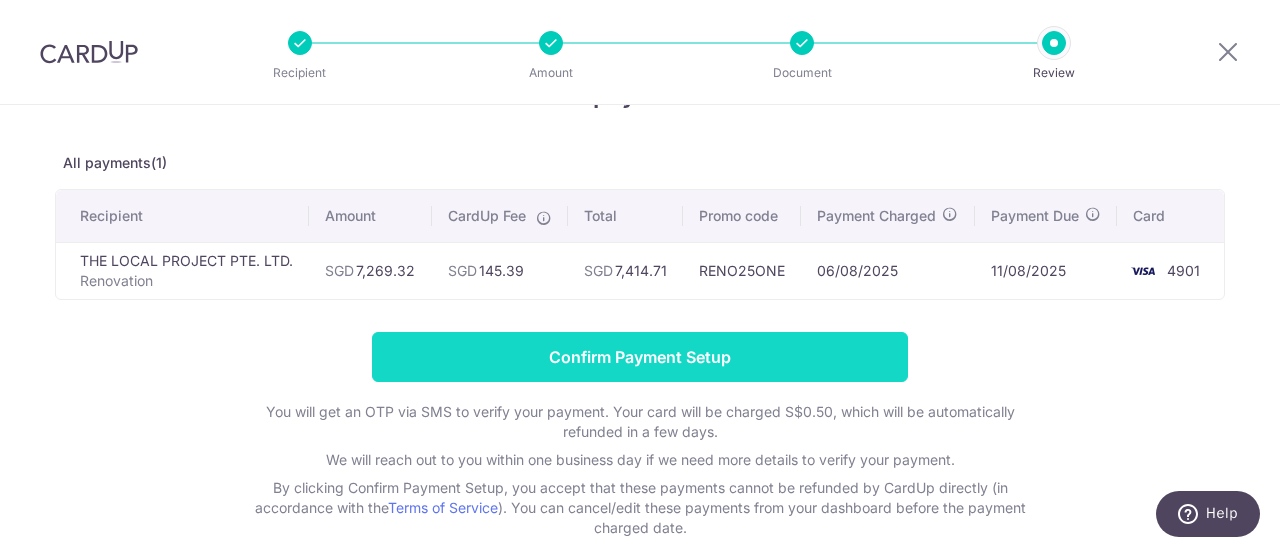 scroll, scrollTop: 100, scrollLeft: 0, axis: vertical 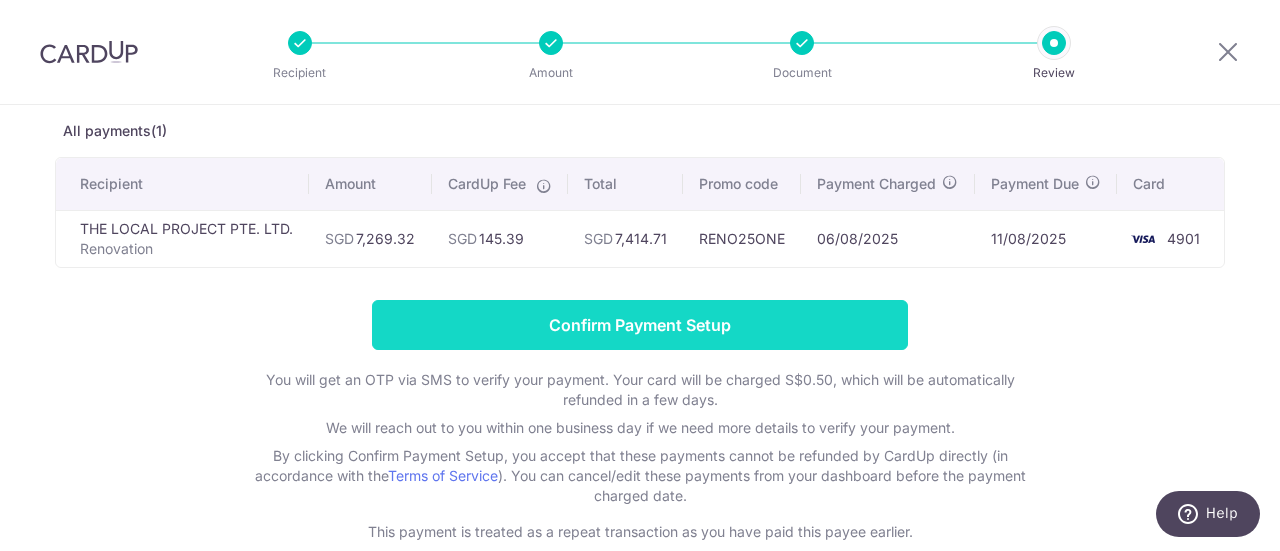 click on "Confirm Payment Setup" at bounding box center [640, 325] 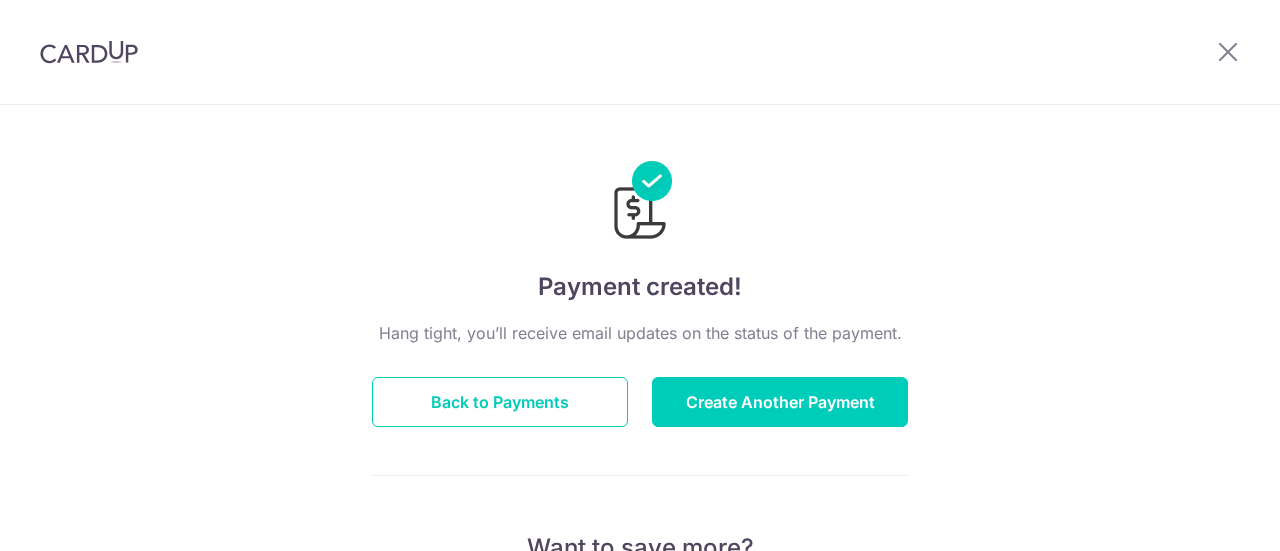 scroll, scrollTop: 0, scrollLeft: 0, axis: both 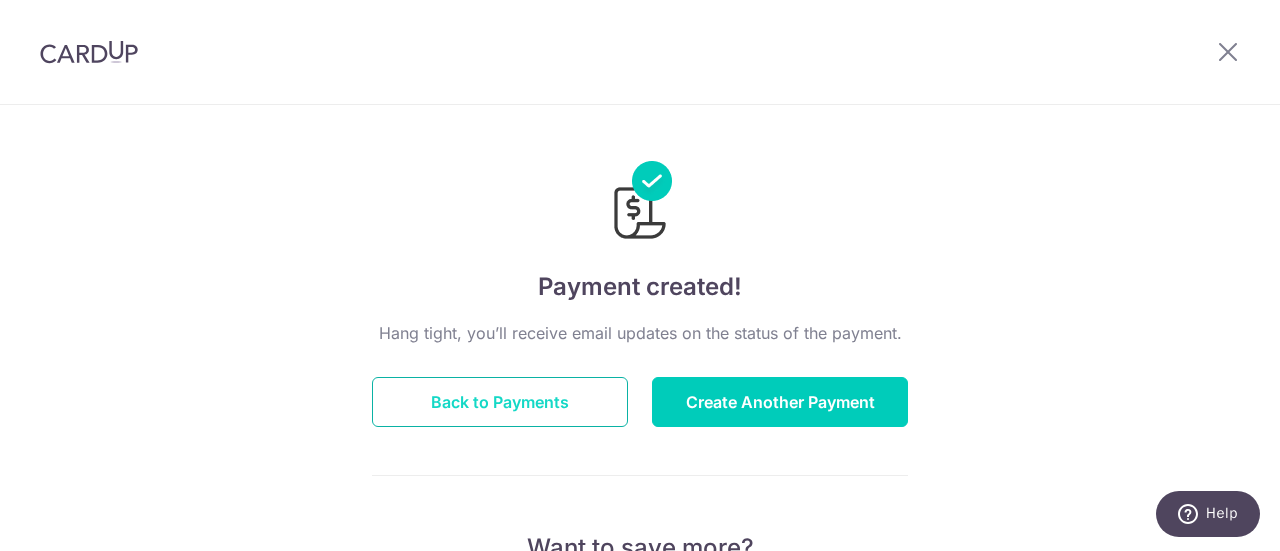click on "Back to Payments" at bounding box center [500, 402] 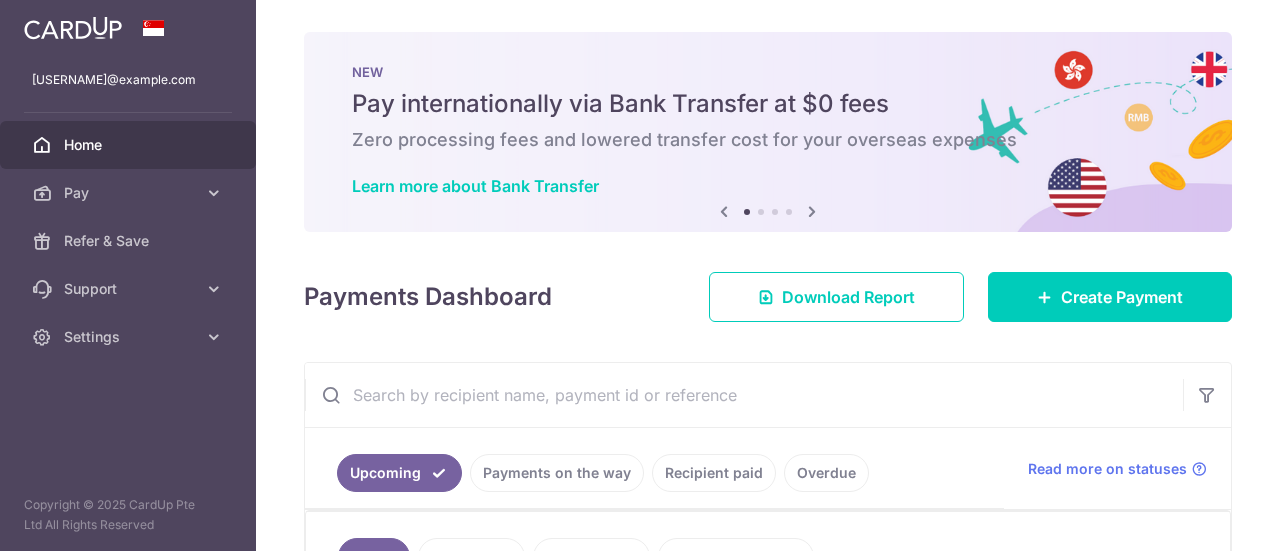scroll, scrollTop: 0, scrollLeft: 0, axis: both 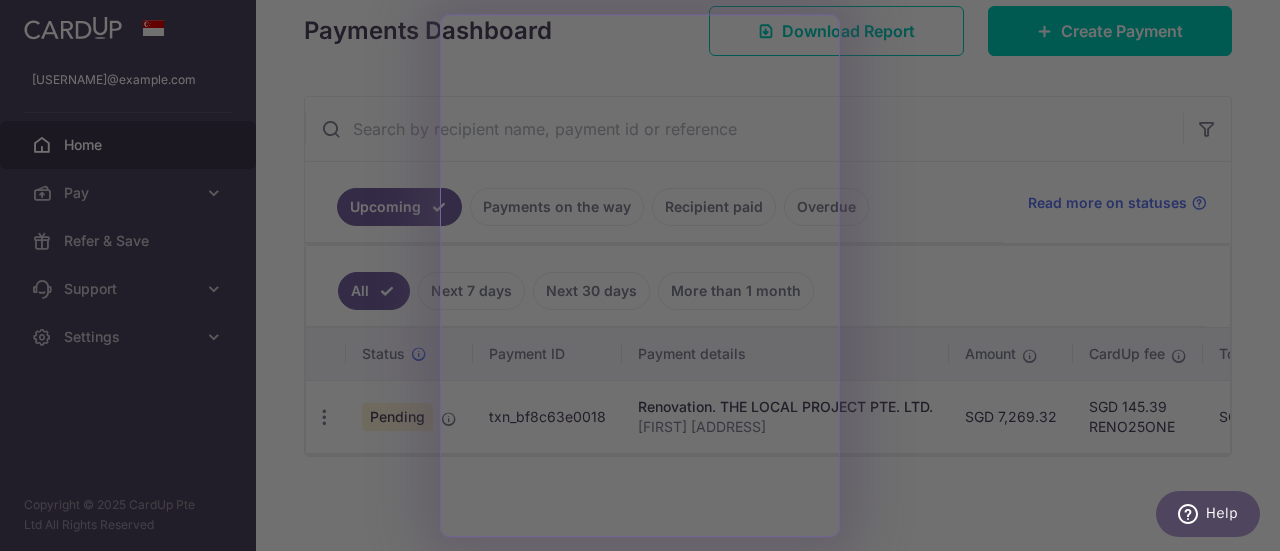 click at bounding box center (646, 278) 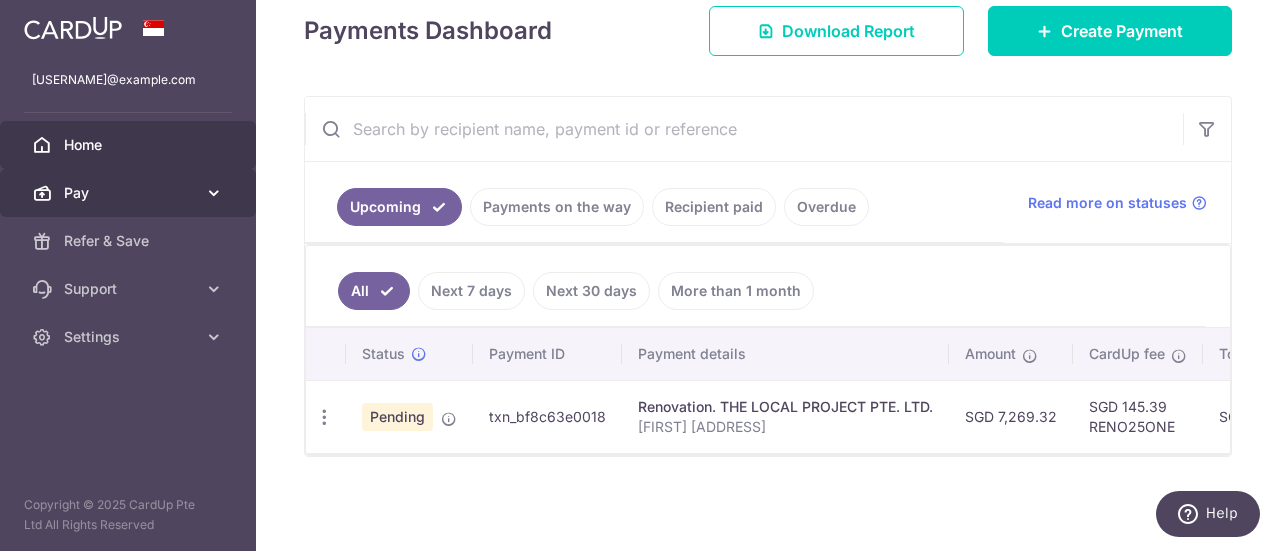 click on "Pay" at bounding box center (130, 193) 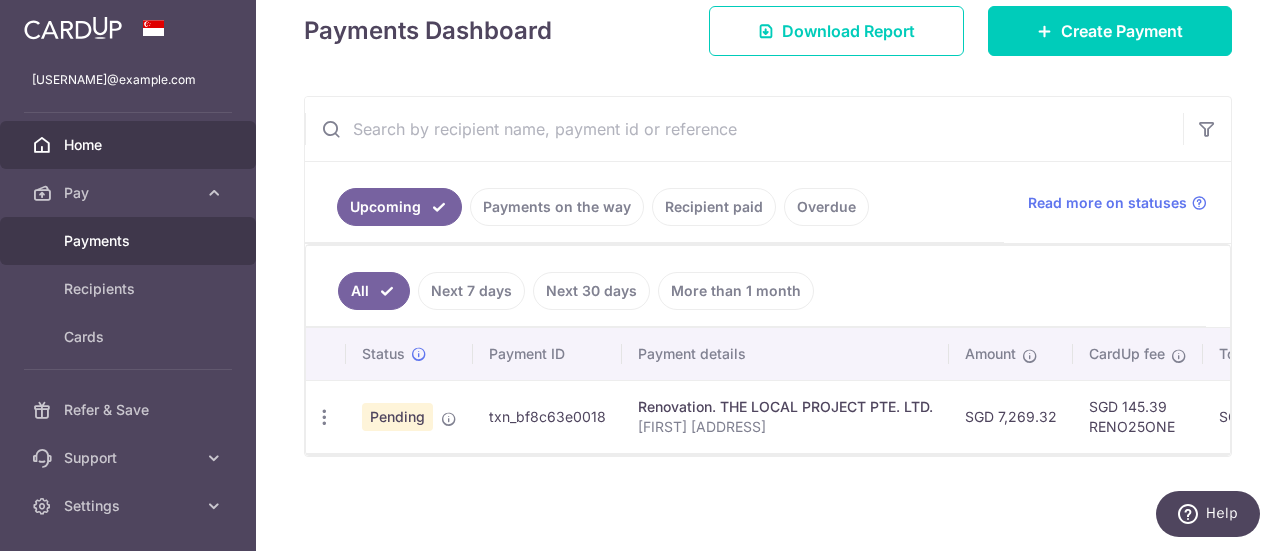 click on "Payments" at bounding box center [130, 241] 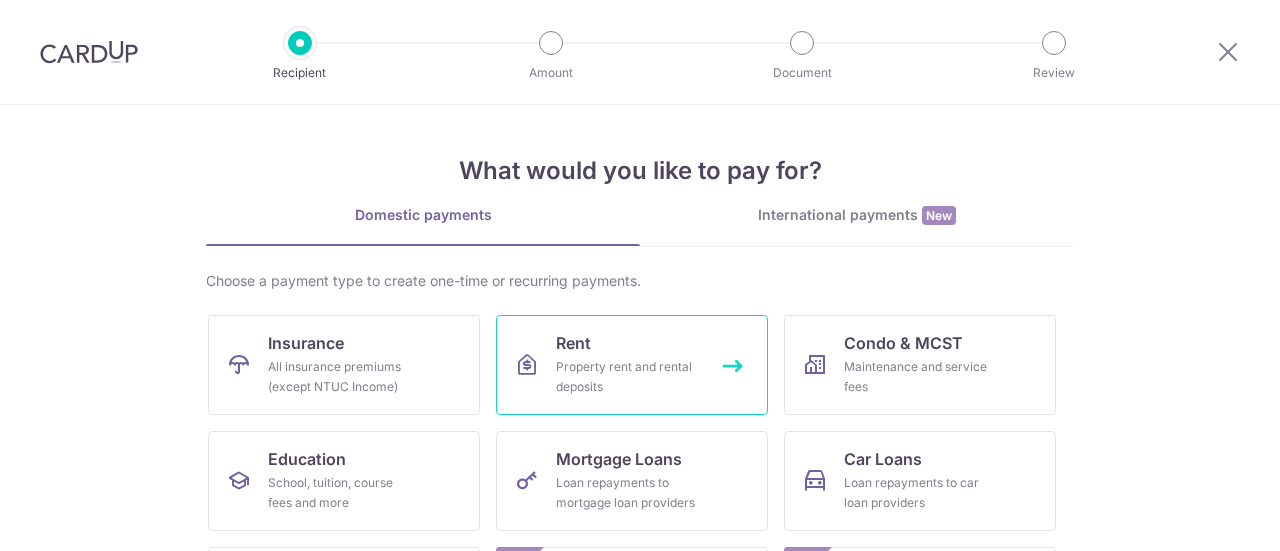 scroll, scrollTop: 0, scrollLeft: 0, axis: both 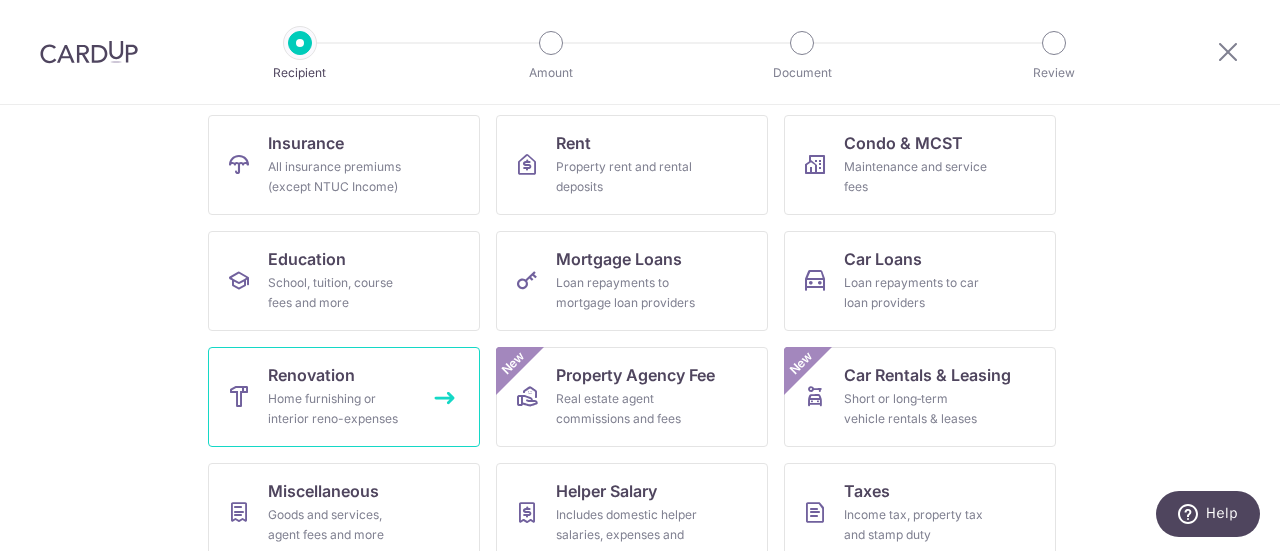 click on "Home furnishing or interior reno-expenses" at bounding box center [340, 409] 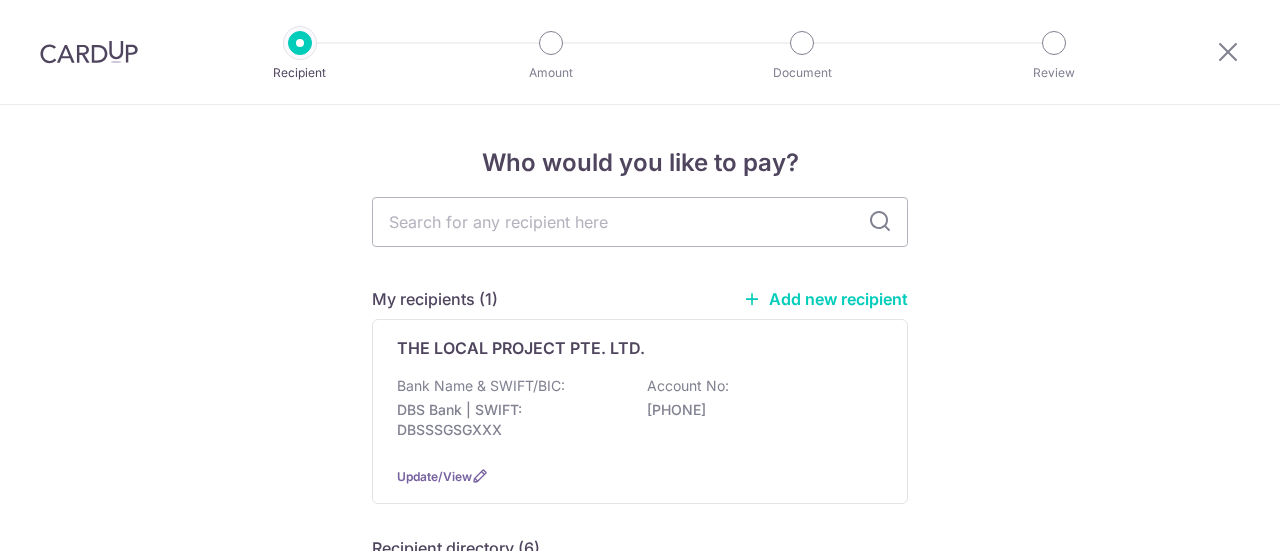 scroll, scrollTop: 0, scrollLeft: 0, axis: both 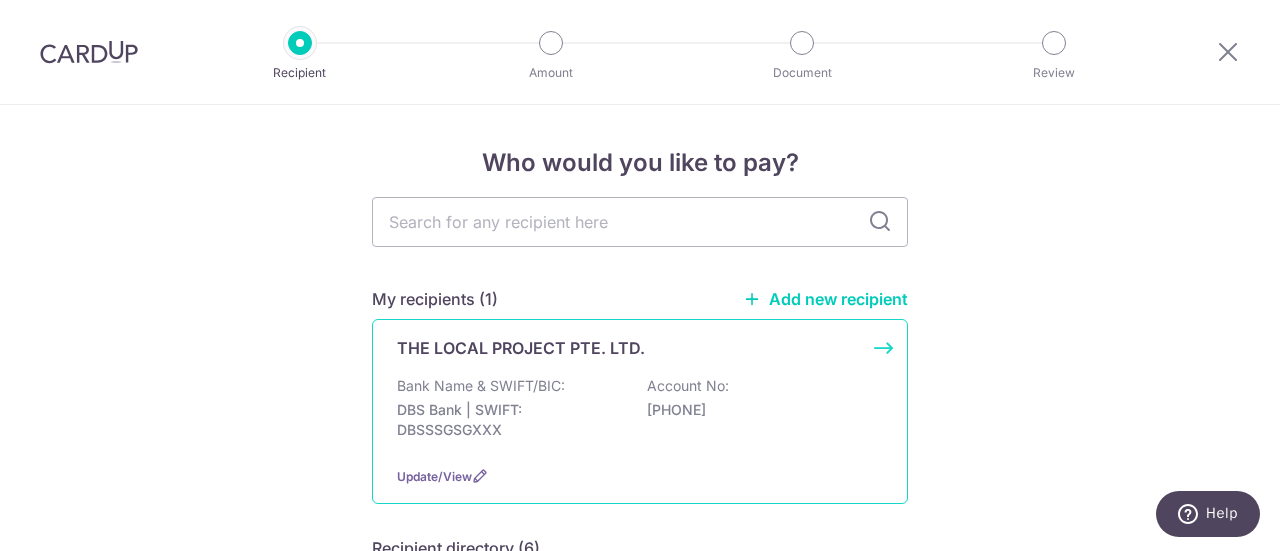 click on "DBS Bank | SWIFT: DBSSSGSGXXX" at bounding box center [509, 420] 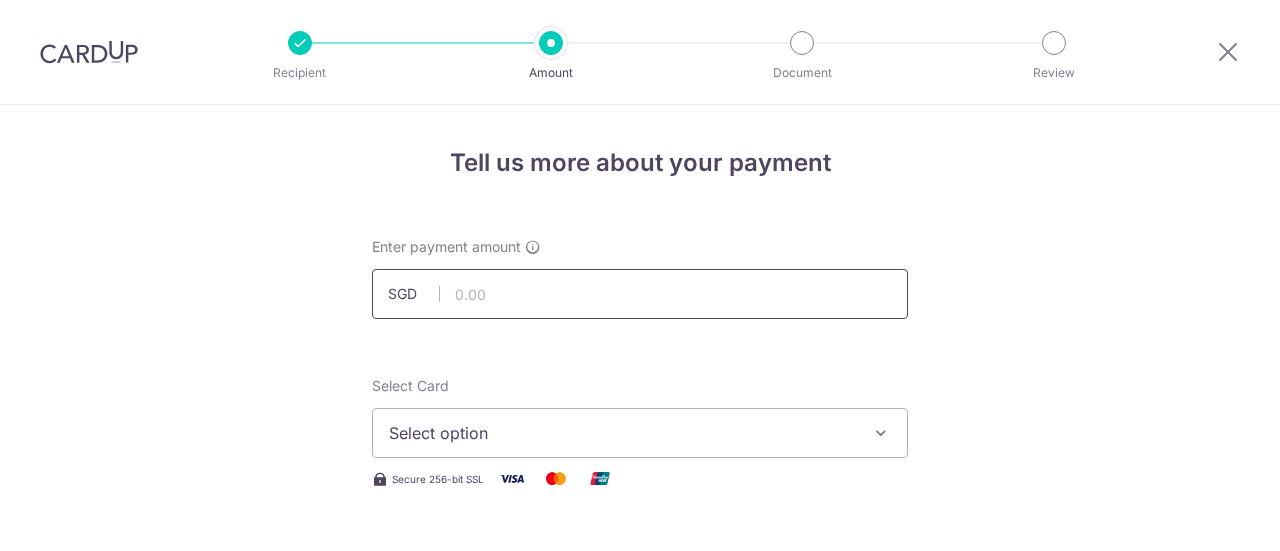 scroll, scrollTop: 0, scrollLeft: 0, axis: both 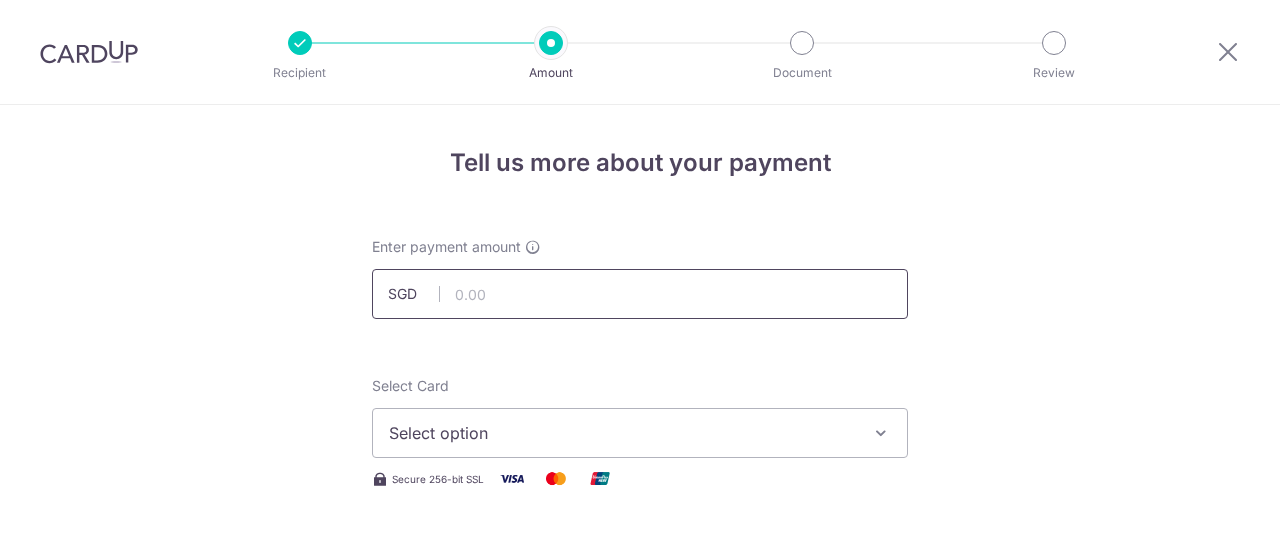 drag, startPoint x: 0, startPoint y: 0, endPoint x: 544, endPoint y: 294, distance: 618.36237 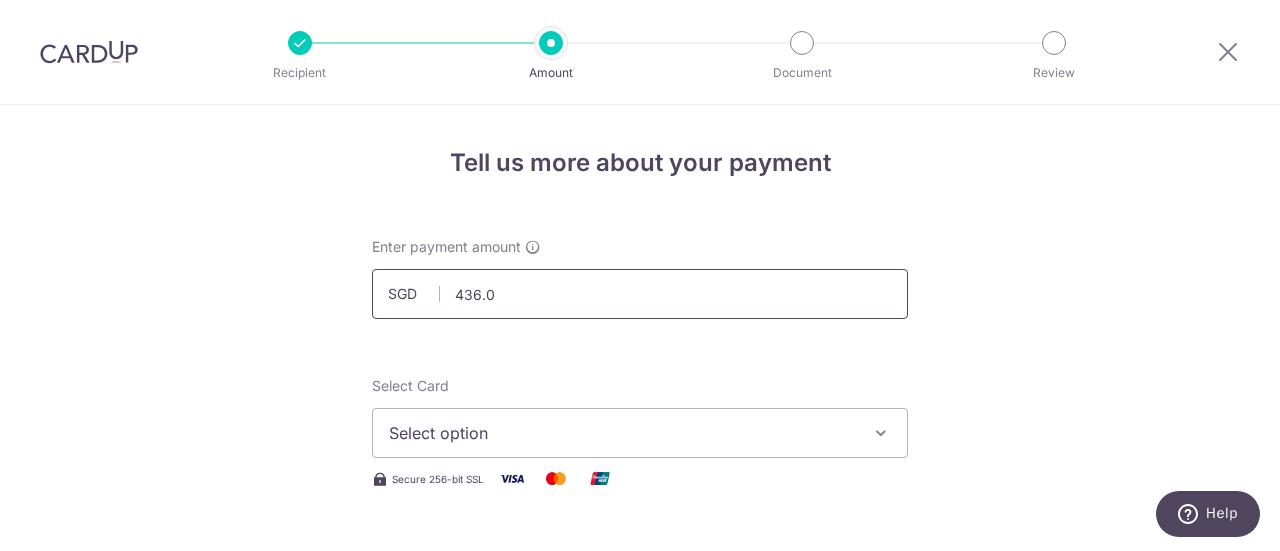 type on "436.00" 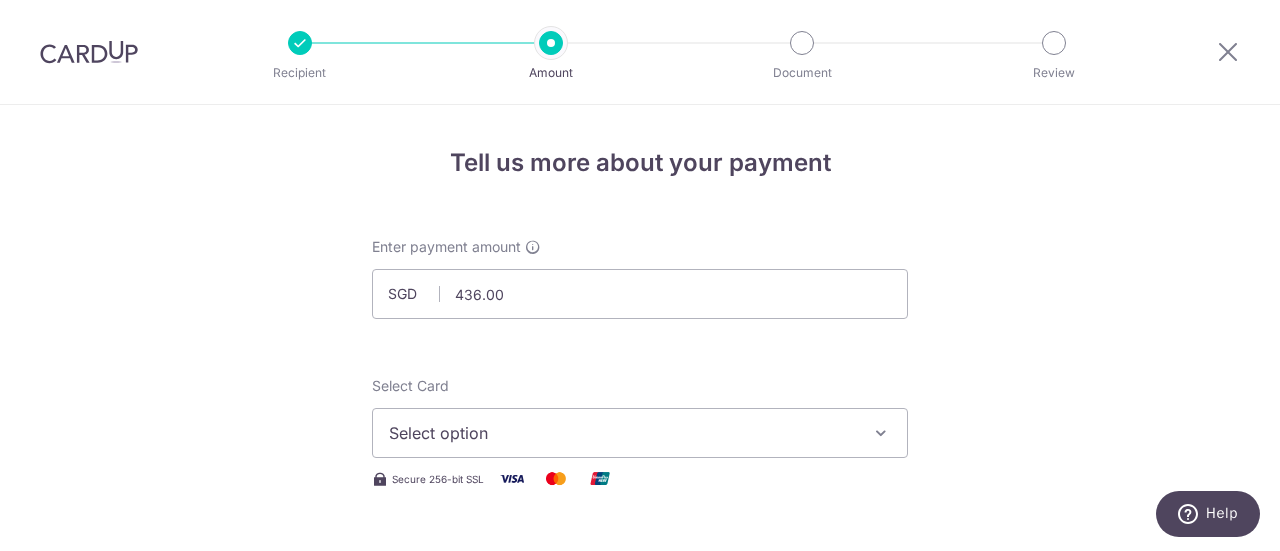 click on "Tell us more about your payment
Enter payment amount
SGD
436.00
436.00
Select Card
Select option
Add credit card
Your Cards
**** 4901
**** 4243
Secure 256-bit SSL
Text
New card details
Card
Secure 256-bit SSL" at bounding box center [640, 1076] 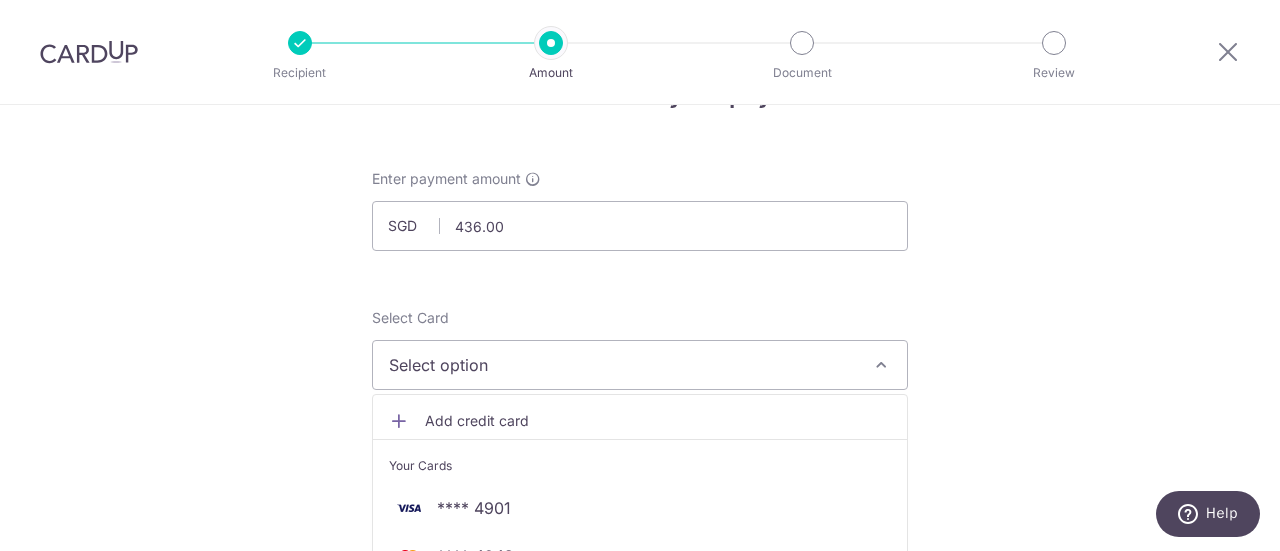 scroll, scrollTop: 100, scrollLeft: 0, axis: vertical 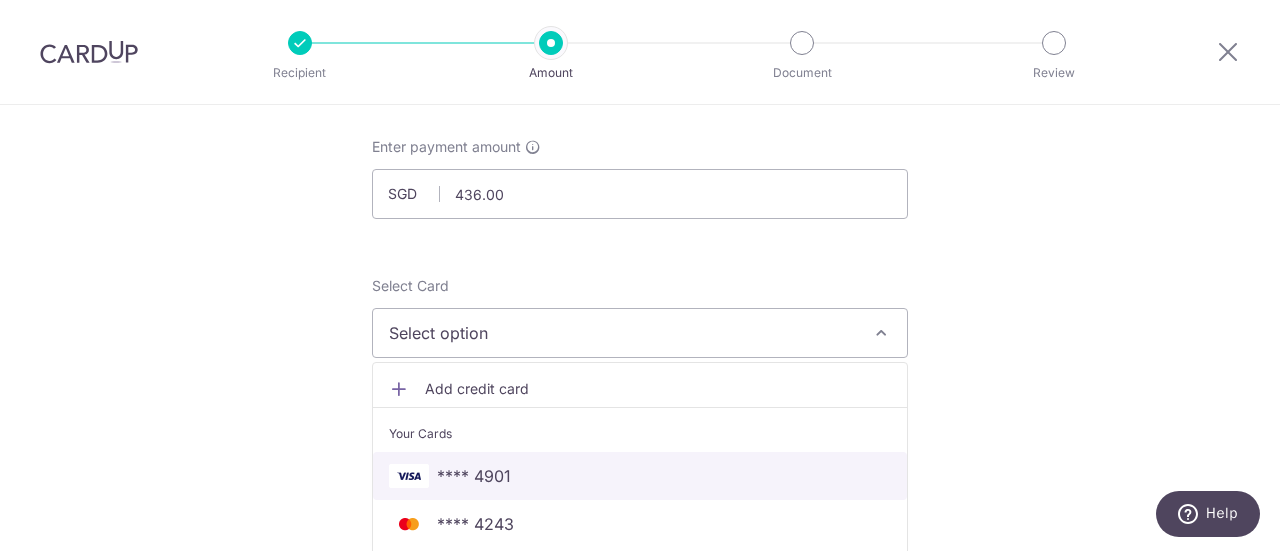 click on "**** 4901" at bounding box center (474, 476) 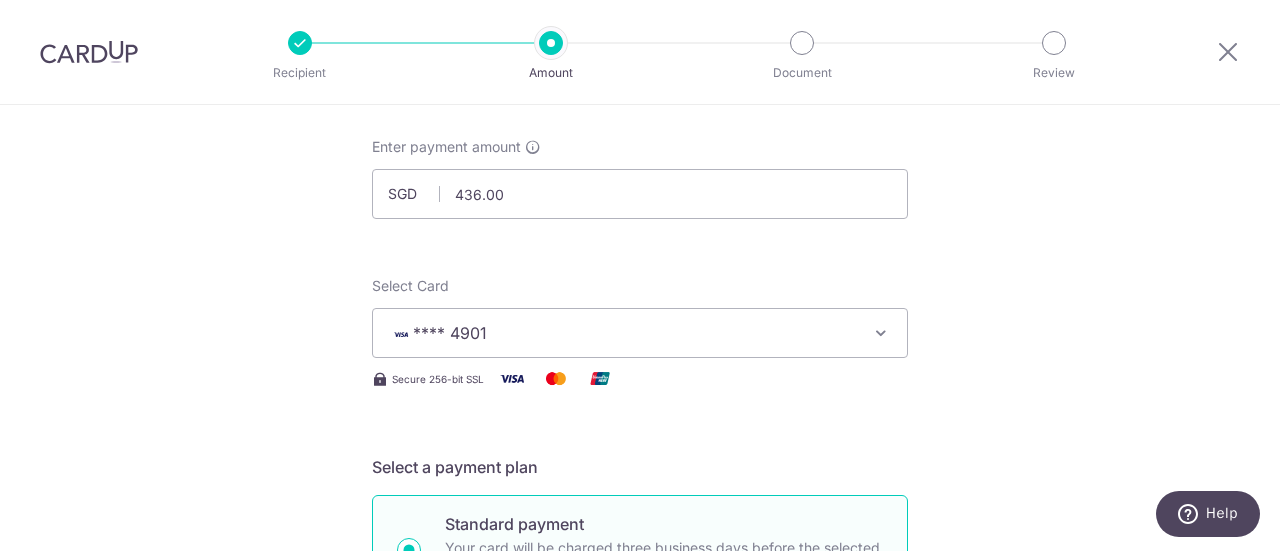 click on "Tell us more about your payment
Enter payment amount
SGD
436.00
436.00
Select Card
**** 4901
Add credit card
Your Cards
**** 4901
**** 4243
Secure 256-bit SSL
Text
New card details
Card
Secure 256-bit SSL" at bounding box center [640, 976] 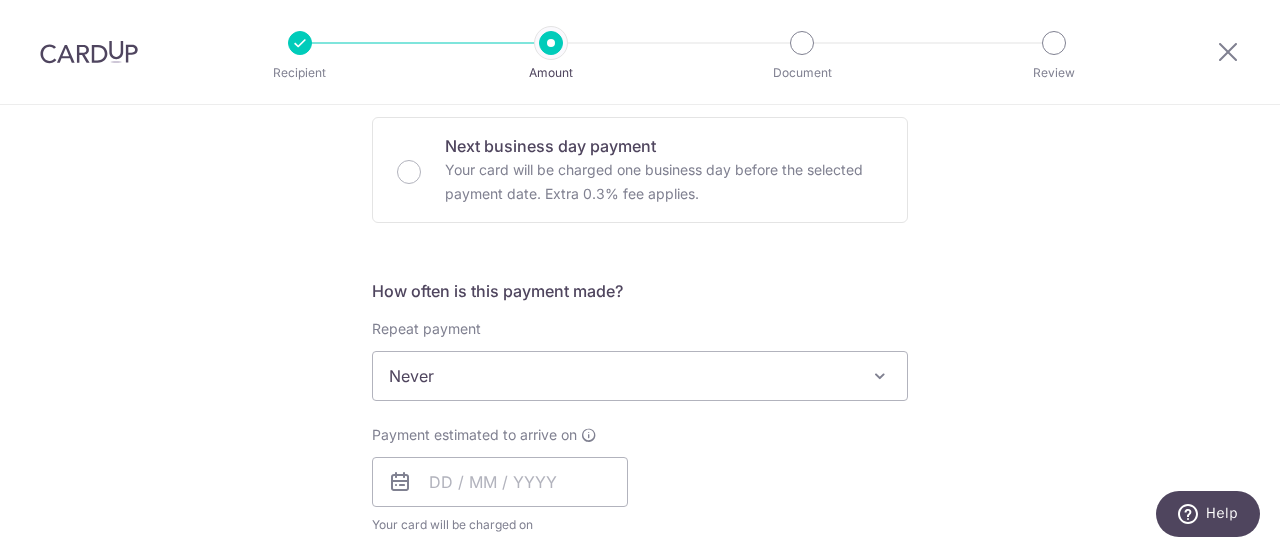 scroll, scrollTop: 700, scrollLeft: 0, axis: vertical 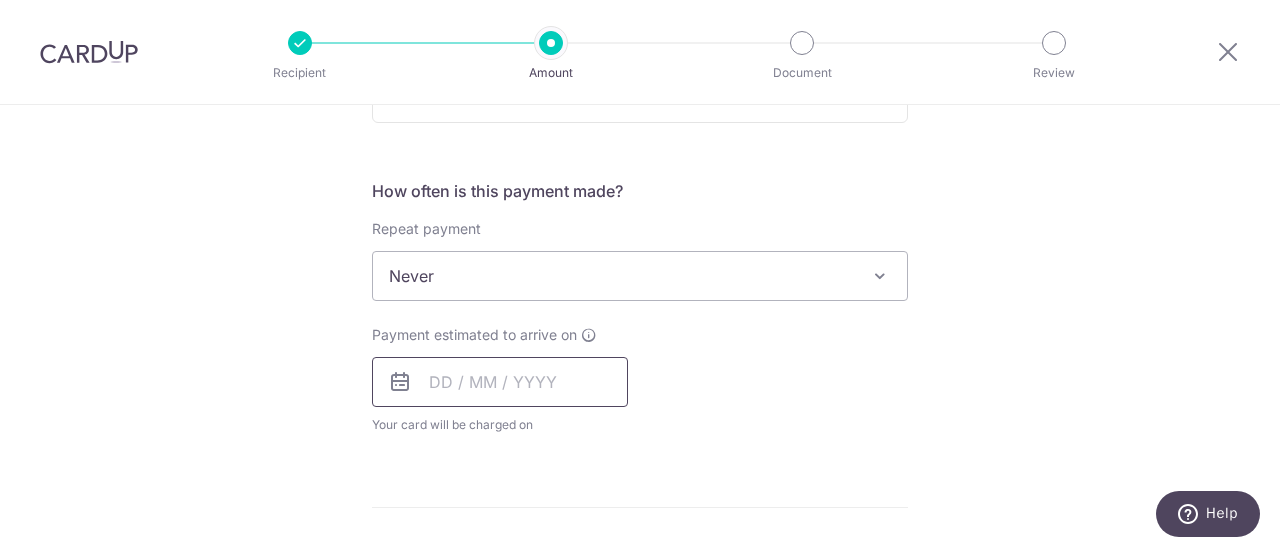 click at bounding box center (500, 382) 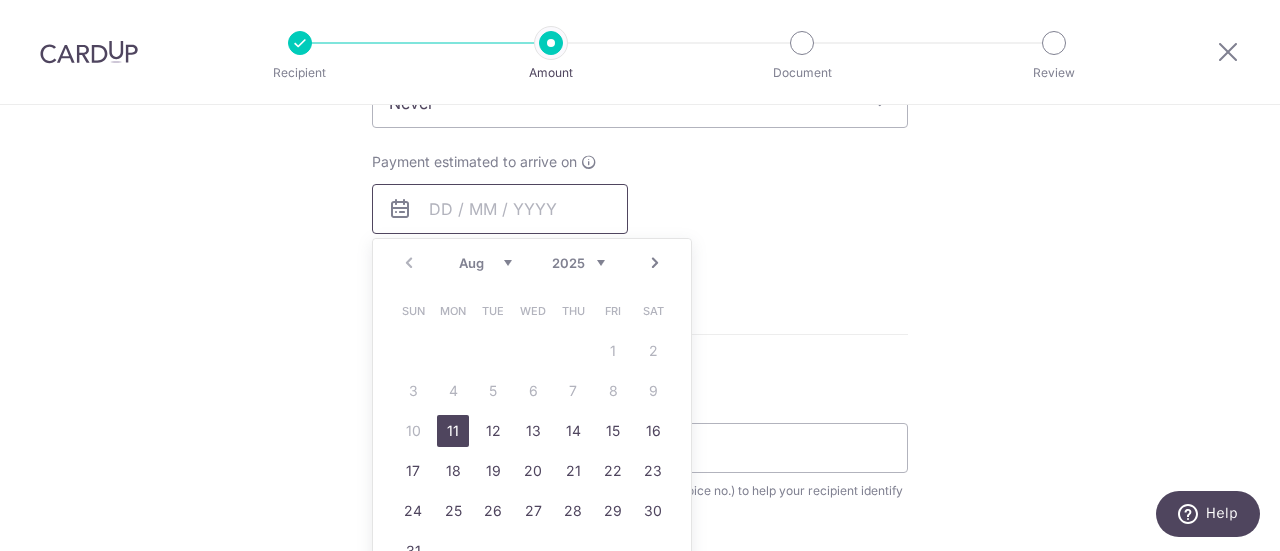 scroll, scrollTop: 900, scrollLeft: 0, axis: vertical 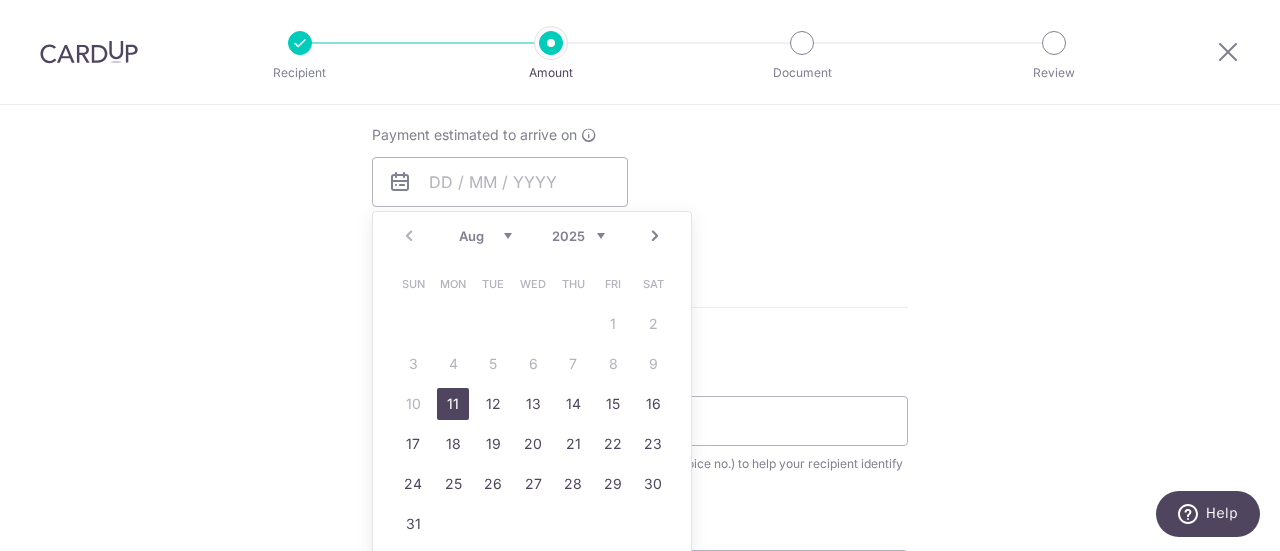 click on "11" at bounding box center [453, 404] 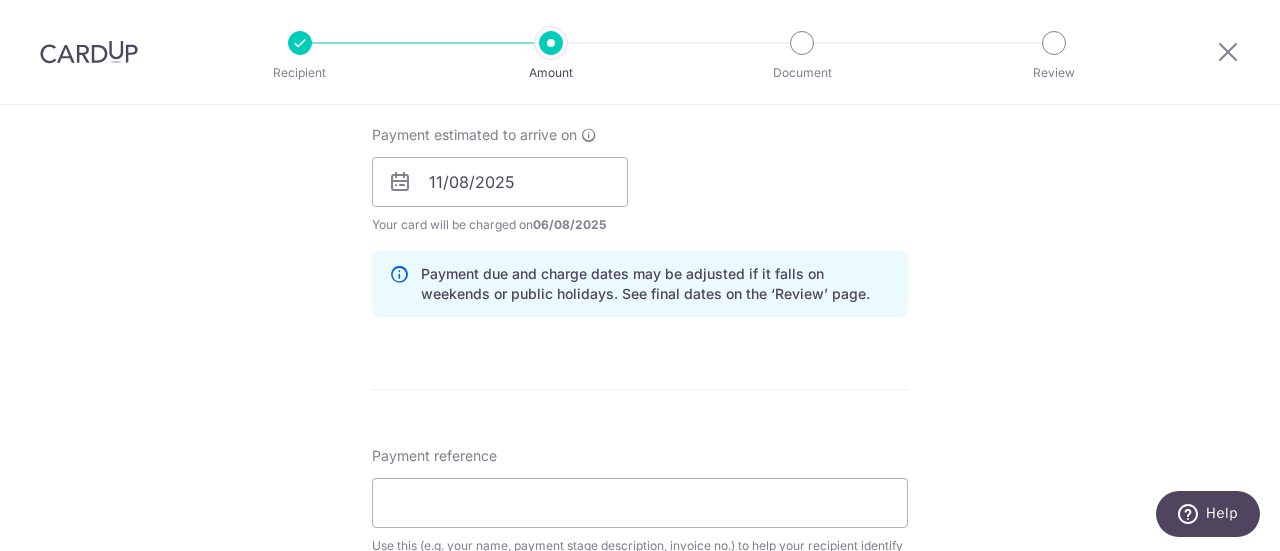 click on "Tell us more about your payment
Enter payment amount
SGD
436.00
436.00
Select Card
**** 4901
Add credit card
Your Cards
**** 4901
**** 4243
Secure 256-bit SSL
Text
New card details
Card
Secure 256-bit SSL" at bounding box center (640, 217) 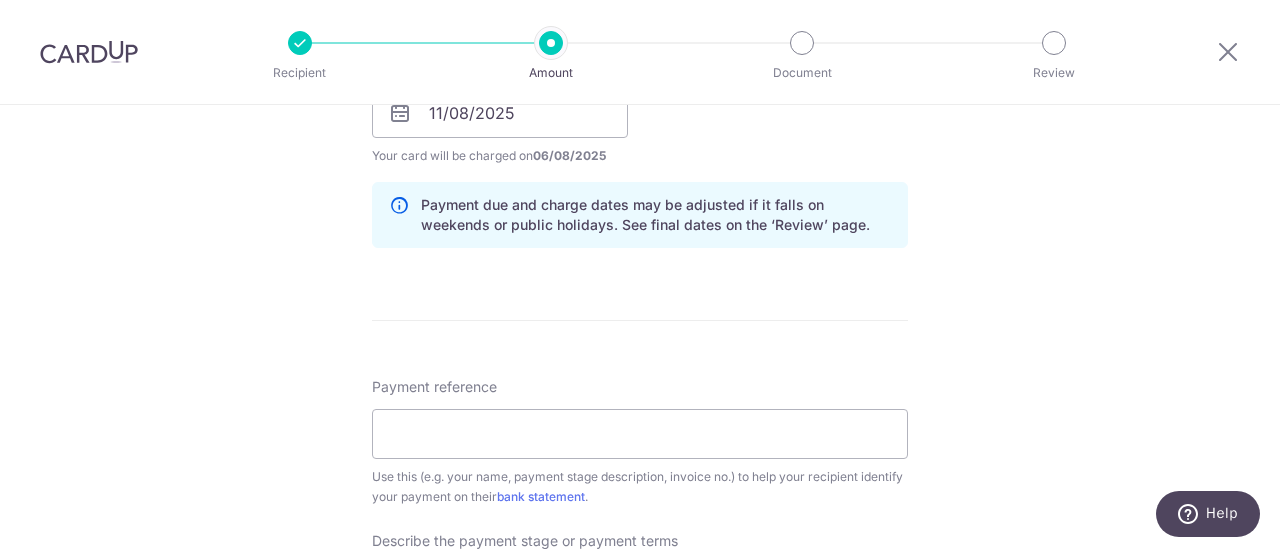 scroll, scrollTop: 1000, scrollLeft: 0, axis: vertical 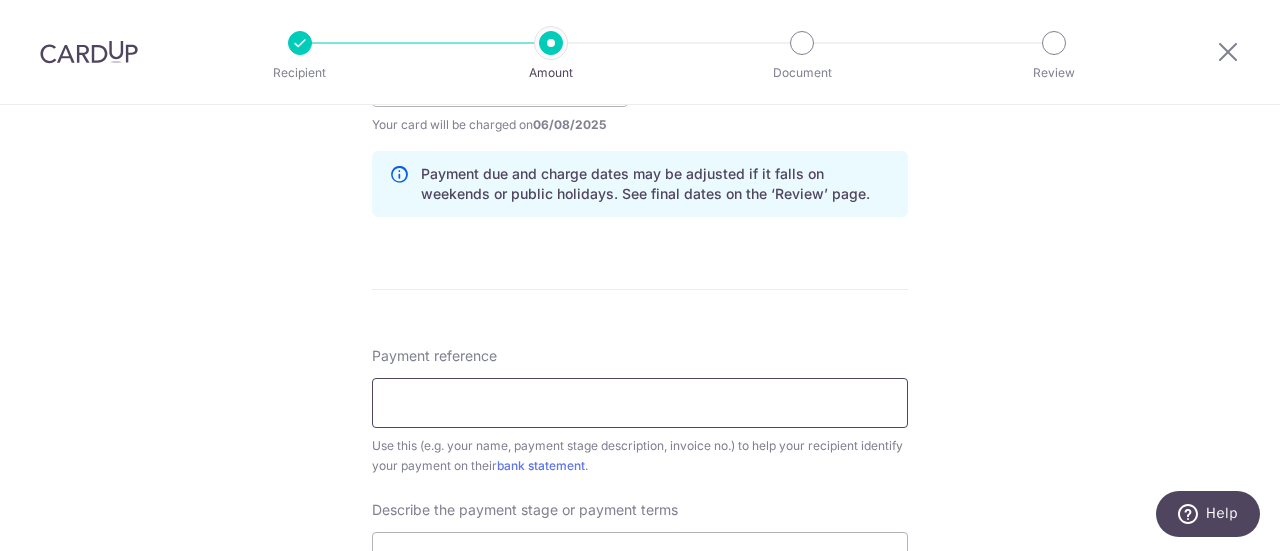click on "Payment reference" at bounding box center (640, 403) 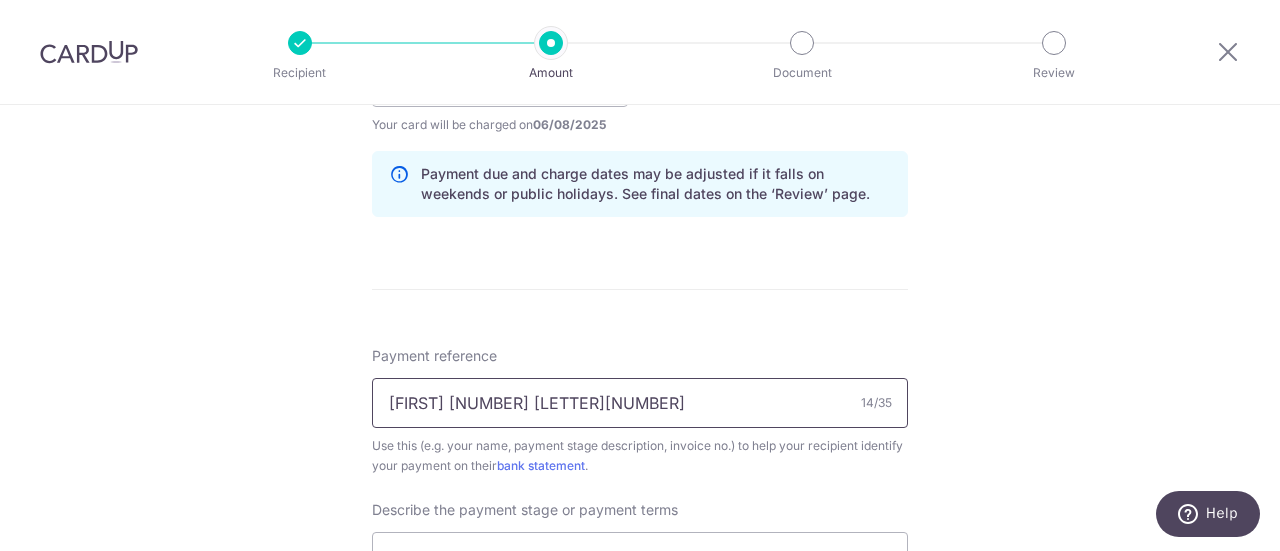 type on "Tracy 471B VO2" 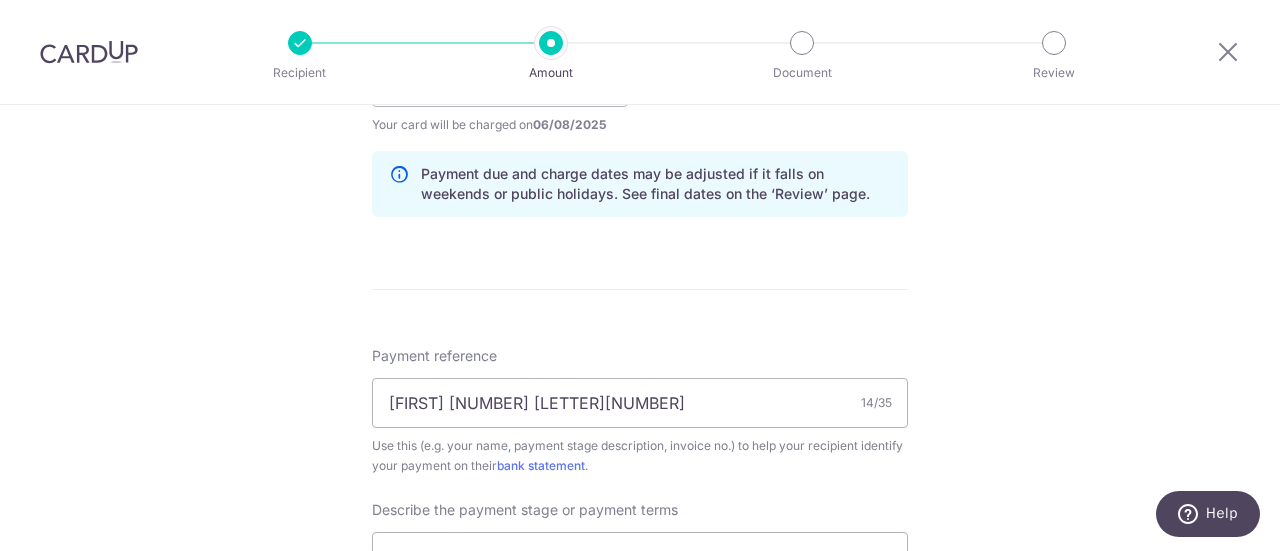drag, startPoint x: 284, startPoint y: 390, endPoint x: 310, endPoint y: 443, distance: 59.03389 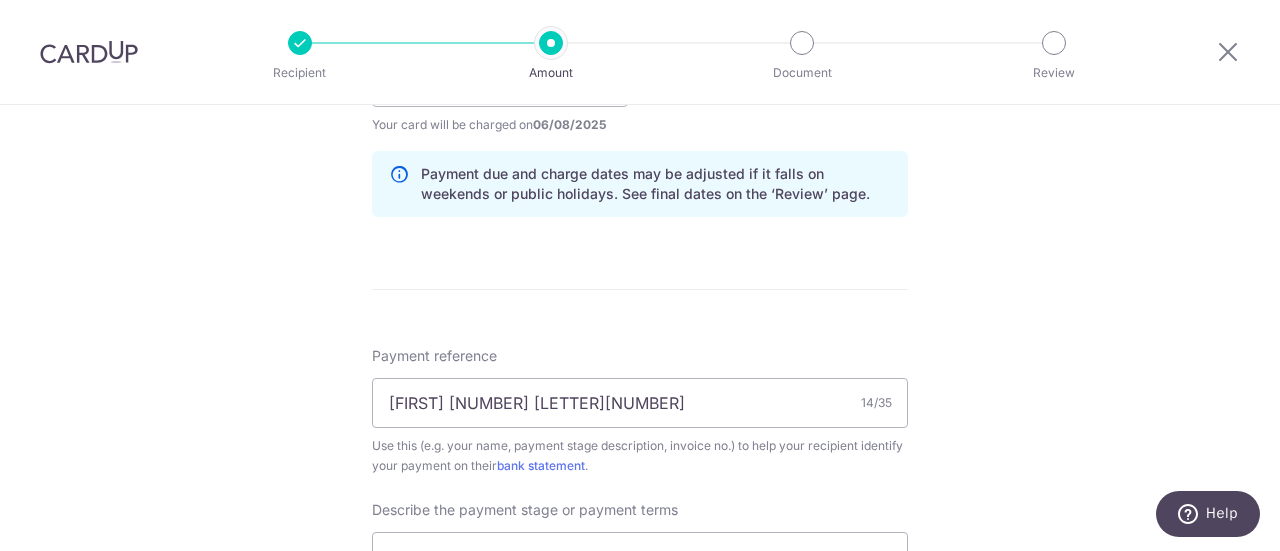 click on "Tell us more about your payment
Enter payment amount
SGD
436.00
436.00
Select Card
**** 4901
Add credit card
Your Cards
**** 4901
**** 4243
Secure 256-bit SSL
Text
New card details
Card
Secure 256-bit SSL" at bounding box center (640, 117) 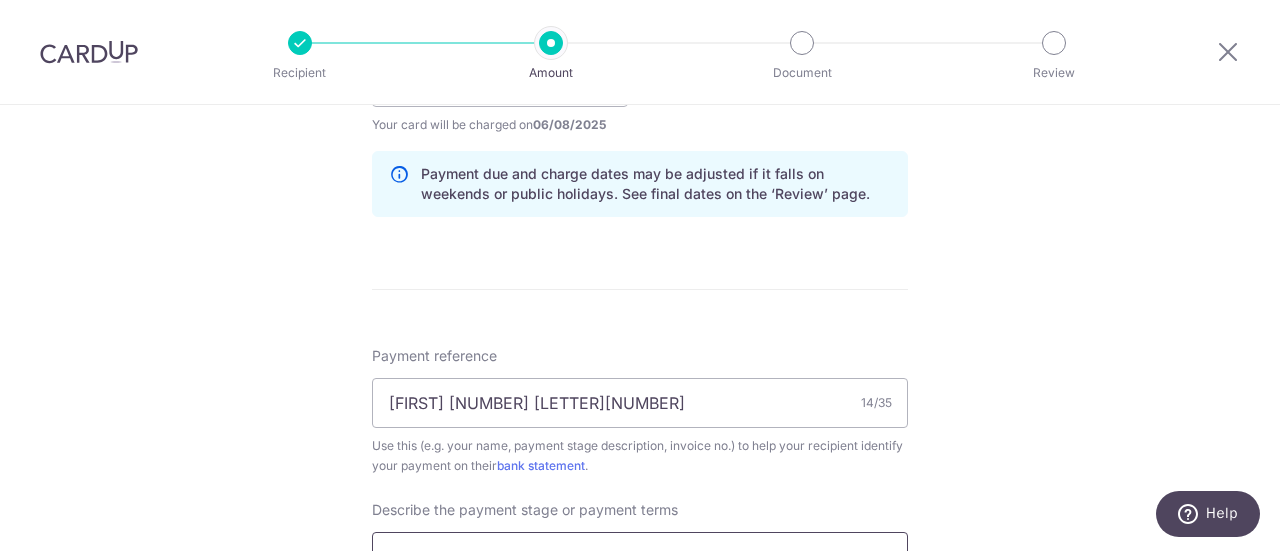 scroll, scrollTop: 1100, scrollLeft: 0, axis: vertical 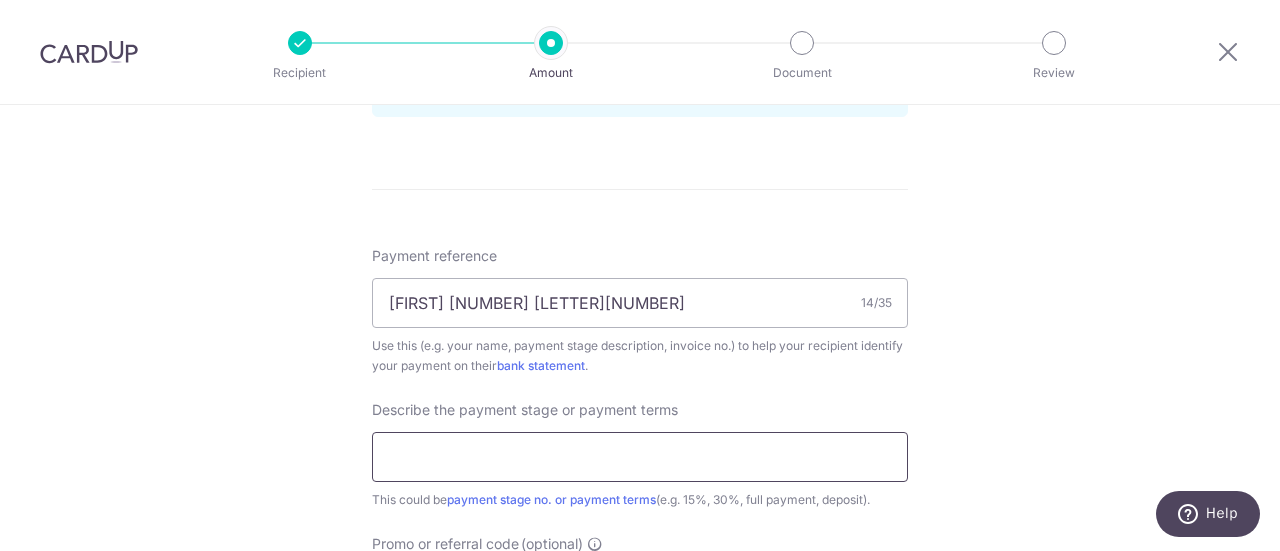 click at bounding box center [640, 457] 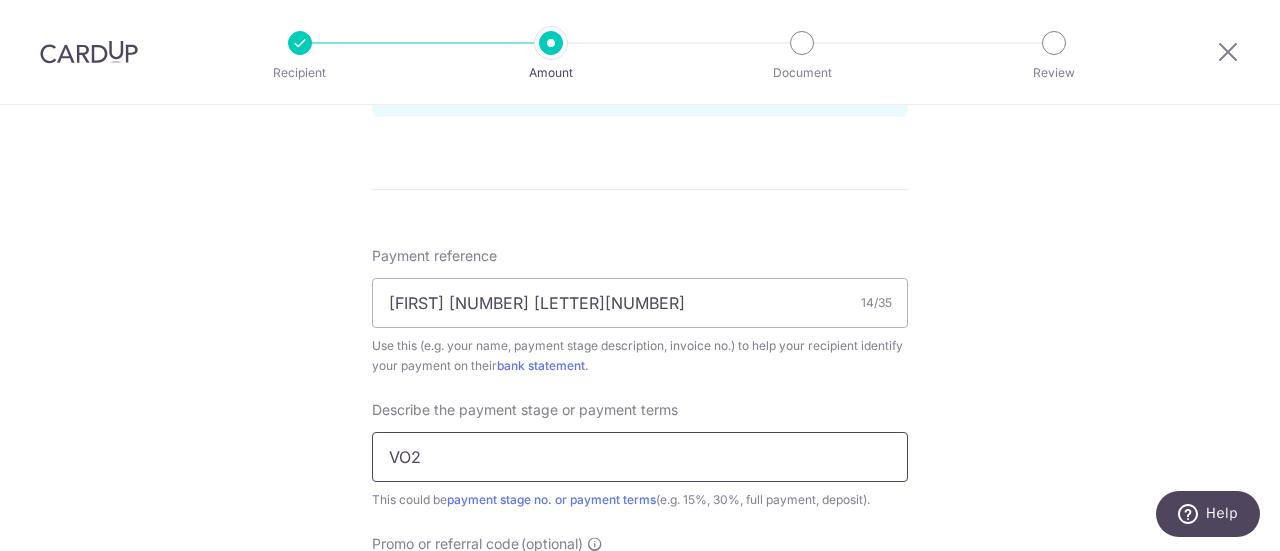 type on "VO2" 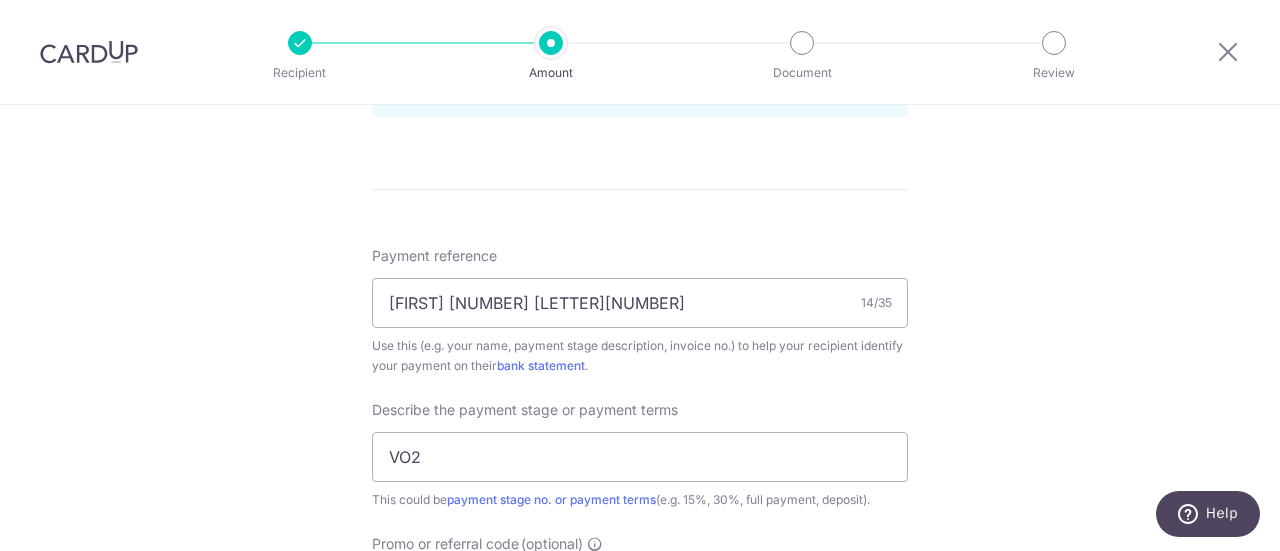click on "Tell us more about your payment
Enter payment amount
SGD
436.00
436.00
Select Card
**** 4901
Add credit card
Your Cards
**** 4901
**** 4243
Secure 256-bit SSL
Text
New card details
Card
Secure 256-bit SSL" at bounding box center (640, 17) 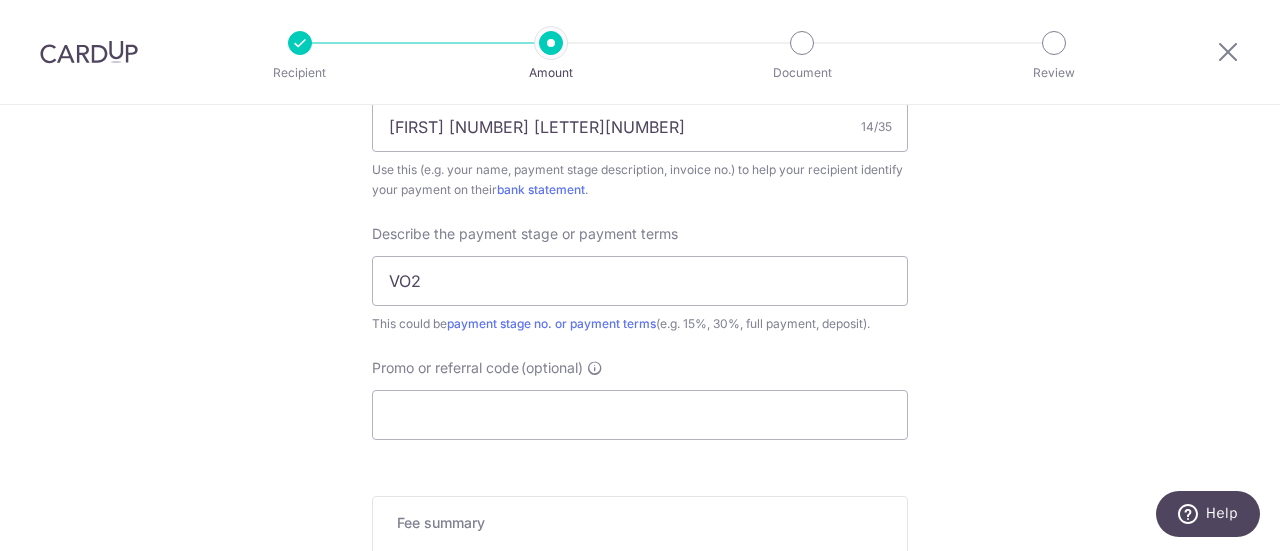 scroll, scrollTop: 1300, scrollLeft: 0, axis: vertical 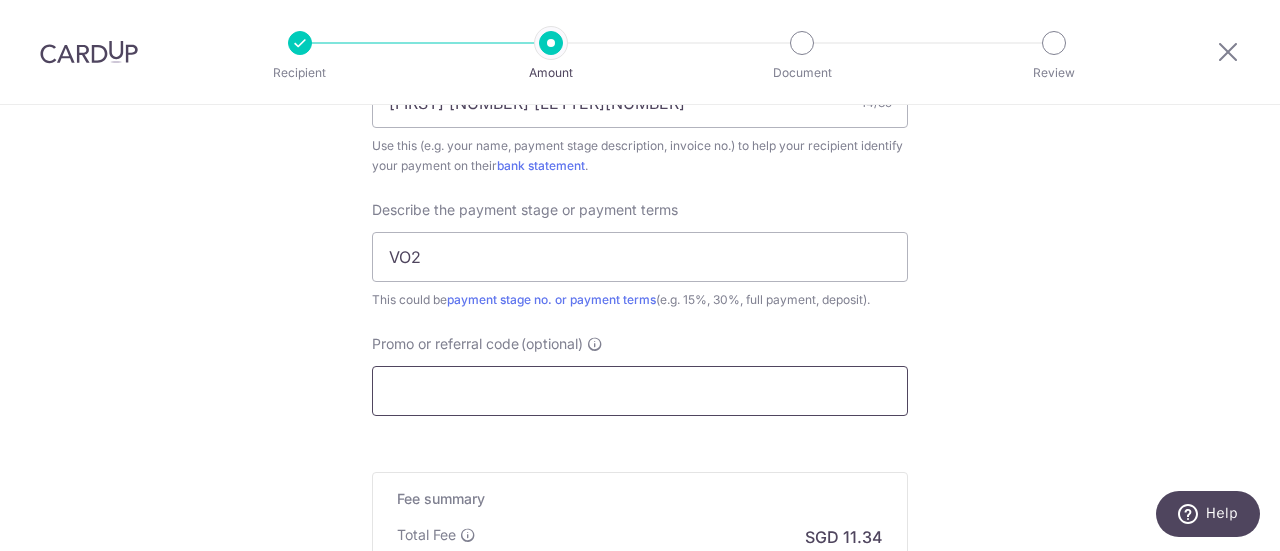 click on "Promo or referral code
(optional)" at bounding box center (640, 391) 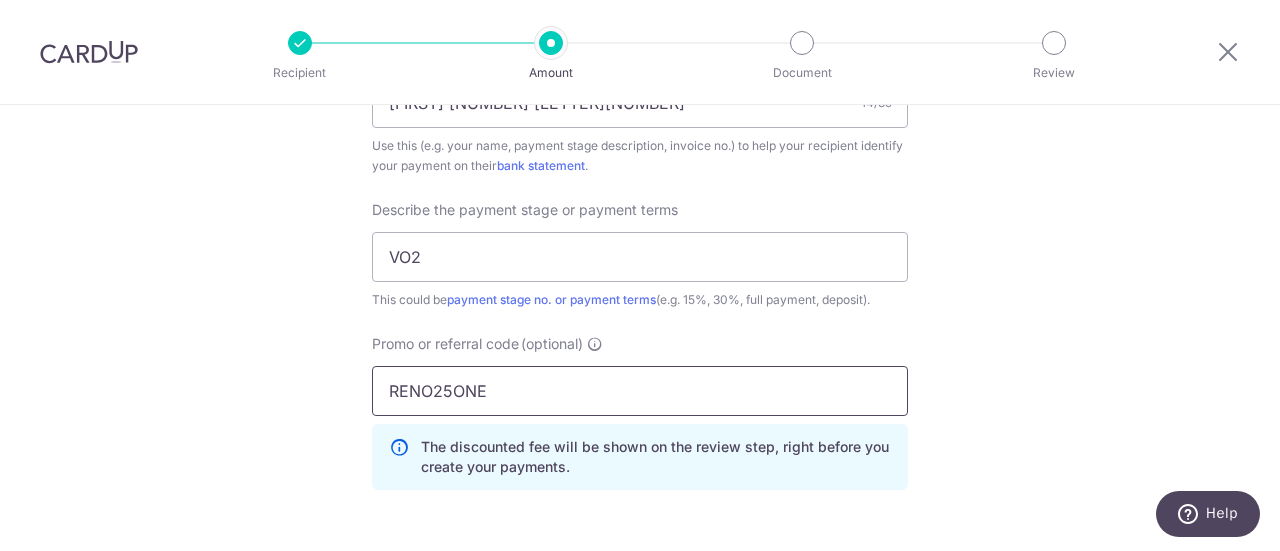 type on "RENO25ONE" 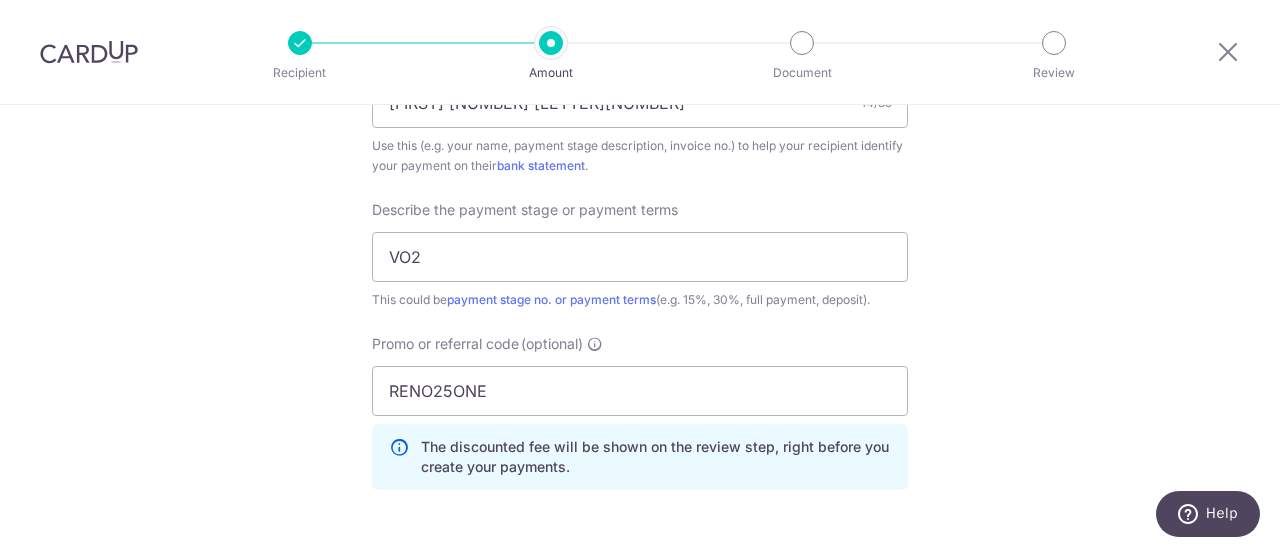 click on "Tell us more about your payment
Enter payment amount
SGD
436.00
436.00
Select Card
**** 4901
Add credit card
Your Cards
**** 4901
**** 4243
Secure 256-bit SSL
Text
New card details
Card
Secure 256-bit SSL" at bounding box center (640, -138) 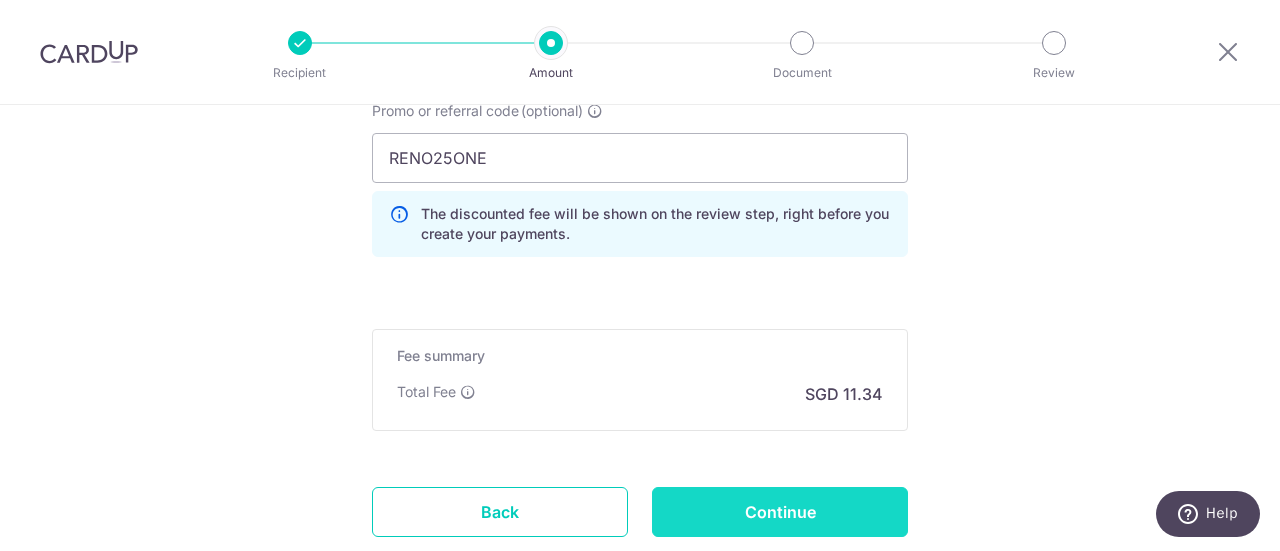 scroll, scrollTop: 1600, scrollLeft: 0, axis: vertical 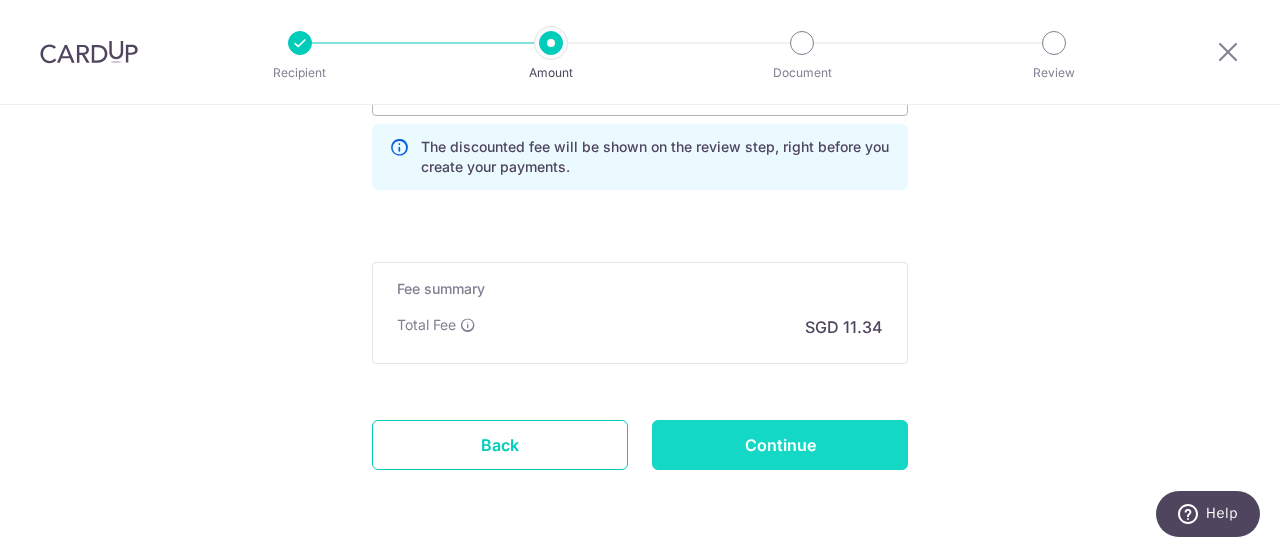 click on "Continue" at bounding box center (780, 445) 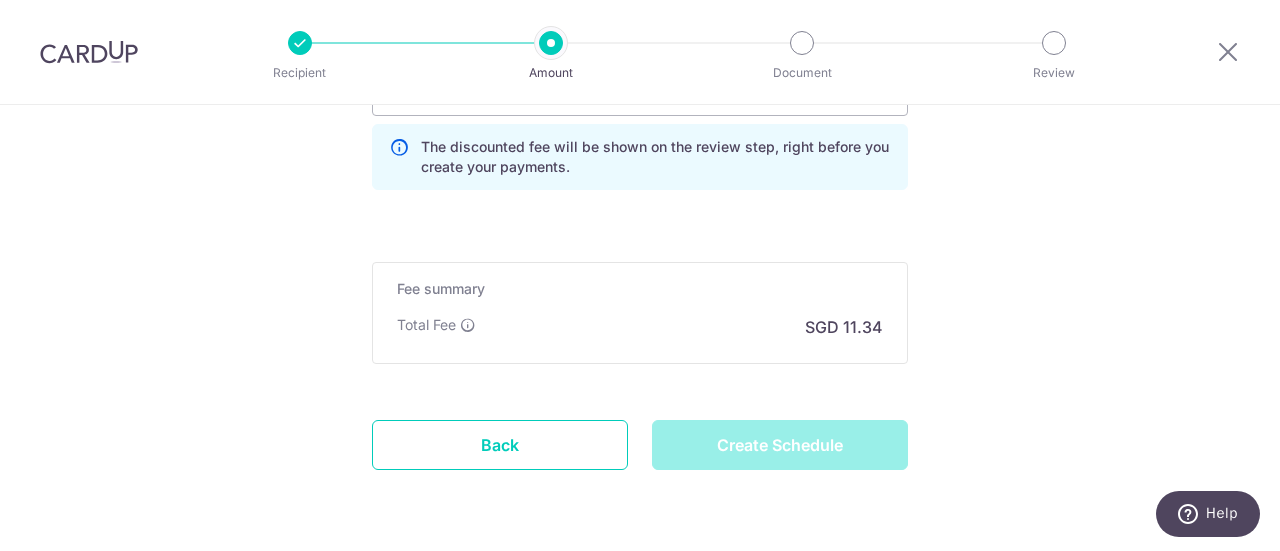 type on "Create Schedule" 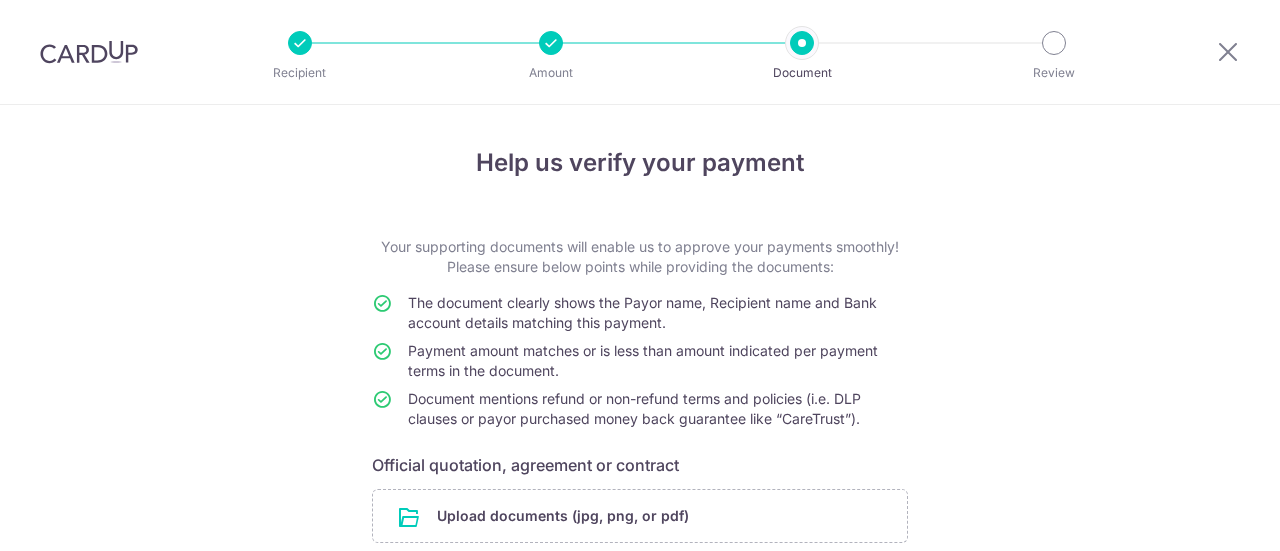 scroll, scrollTop: 0, scrollLeft: 0, axis: both 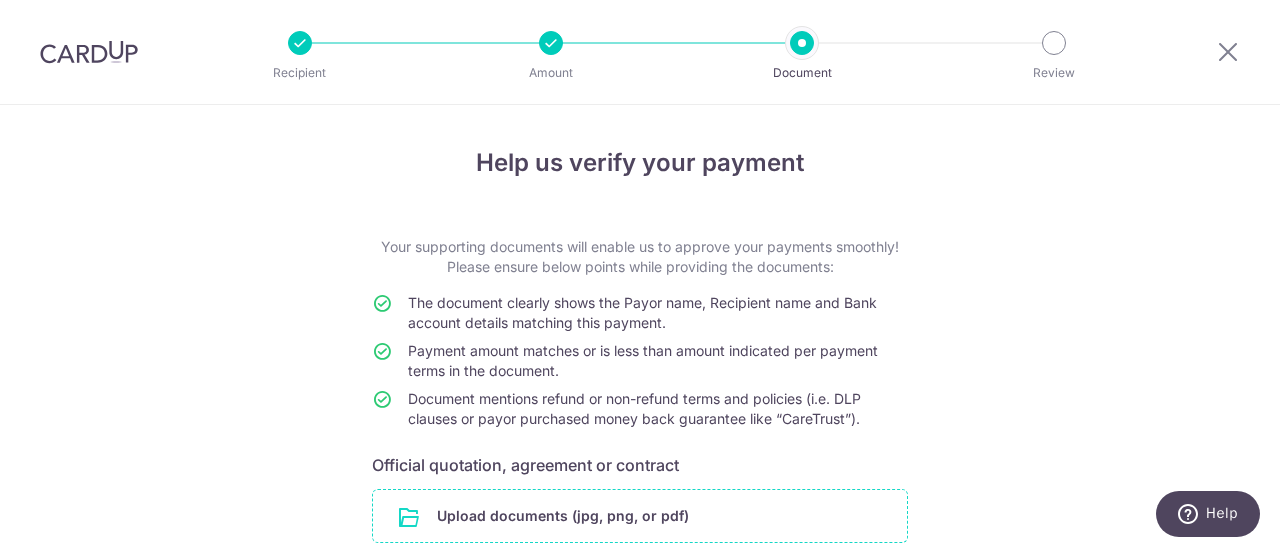 click at bounding box center [640, 516] 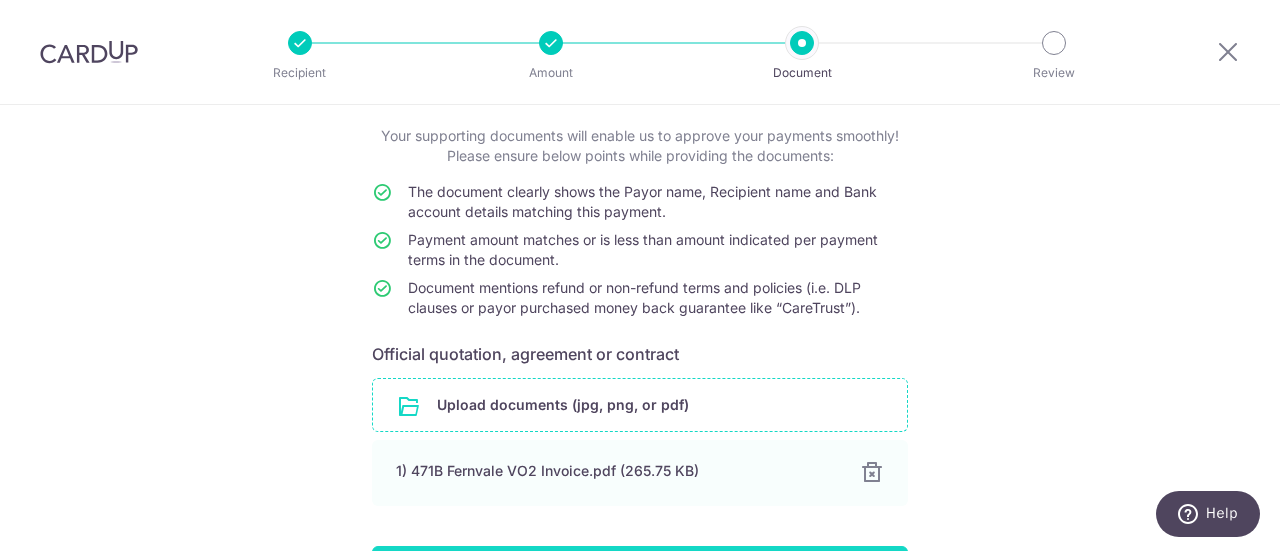 scroll, scrollTop: 200, scrollLeft: 0, axis: vertical 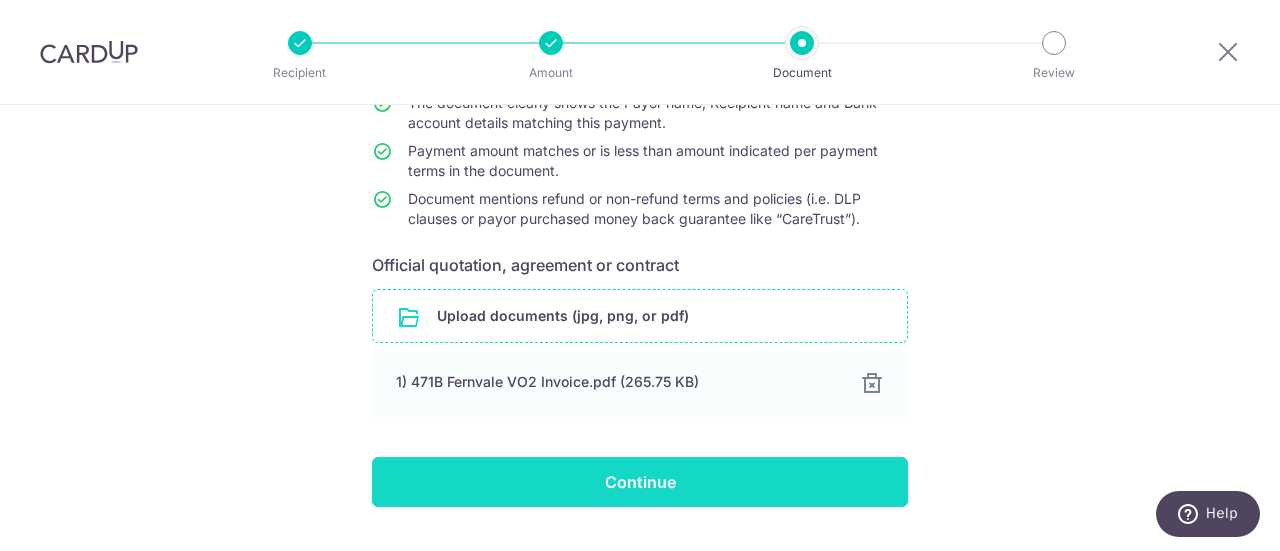 click on "Continue" at bounding box center [640, 482] 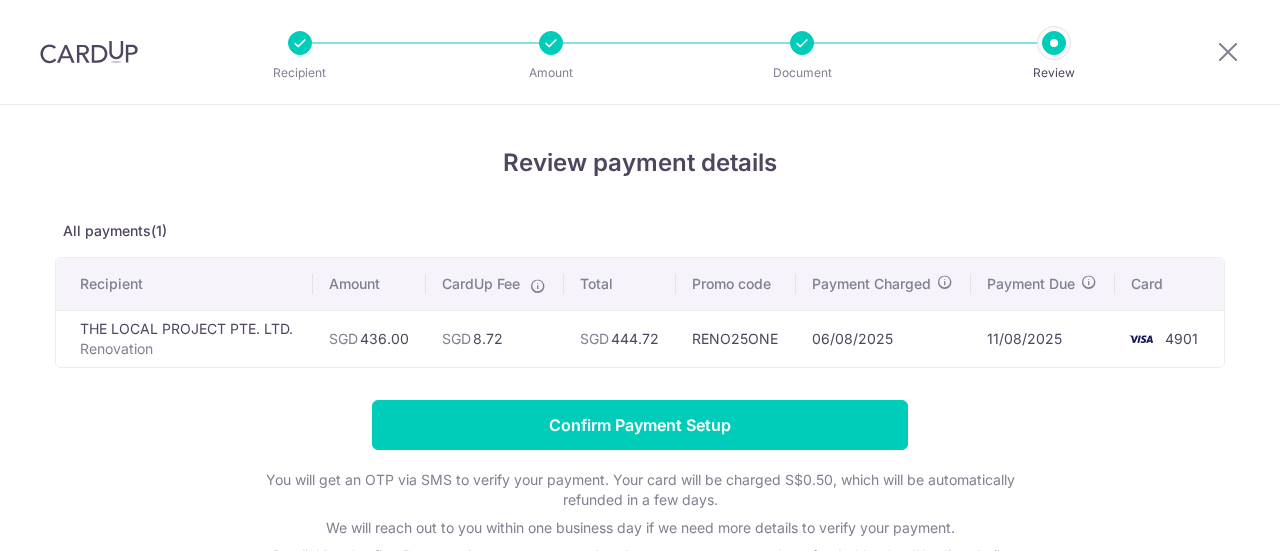scroll, scrollTop: 0, scrollLeft: 0, axis: both 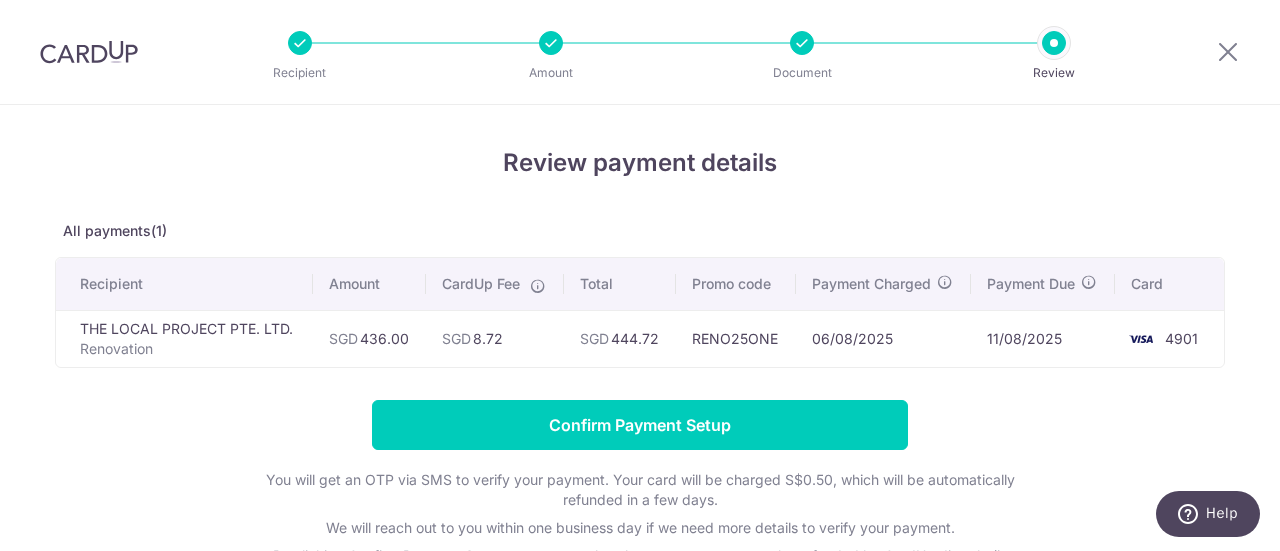 click on "SGD   8.72" at bounding box center [495, 338] 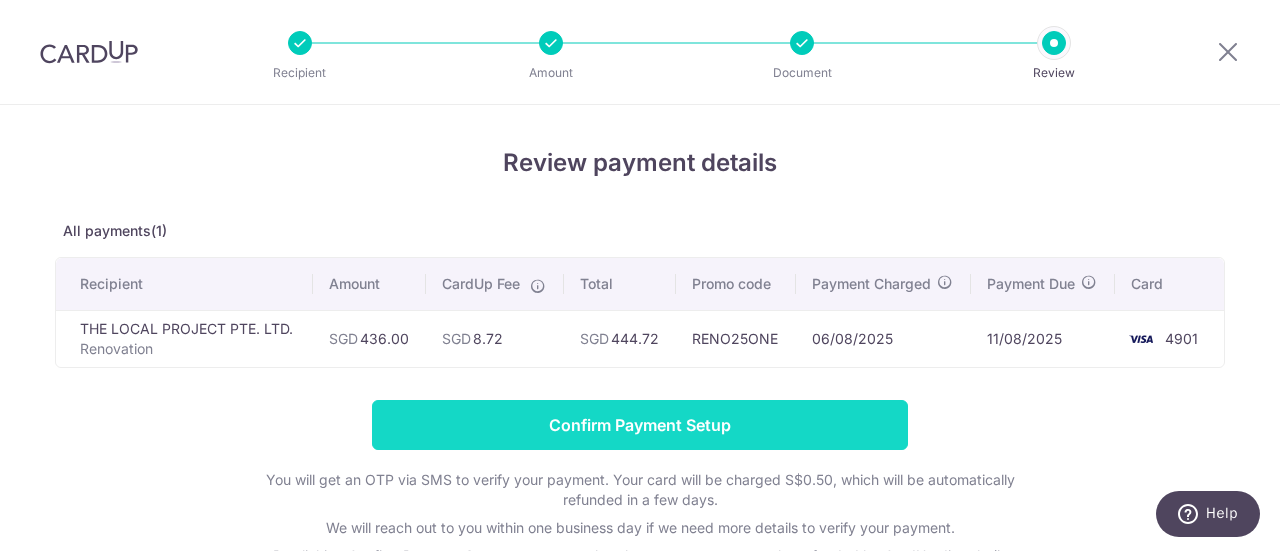 click on "Confirm Payment Setup" at bounding box center (640, 425) 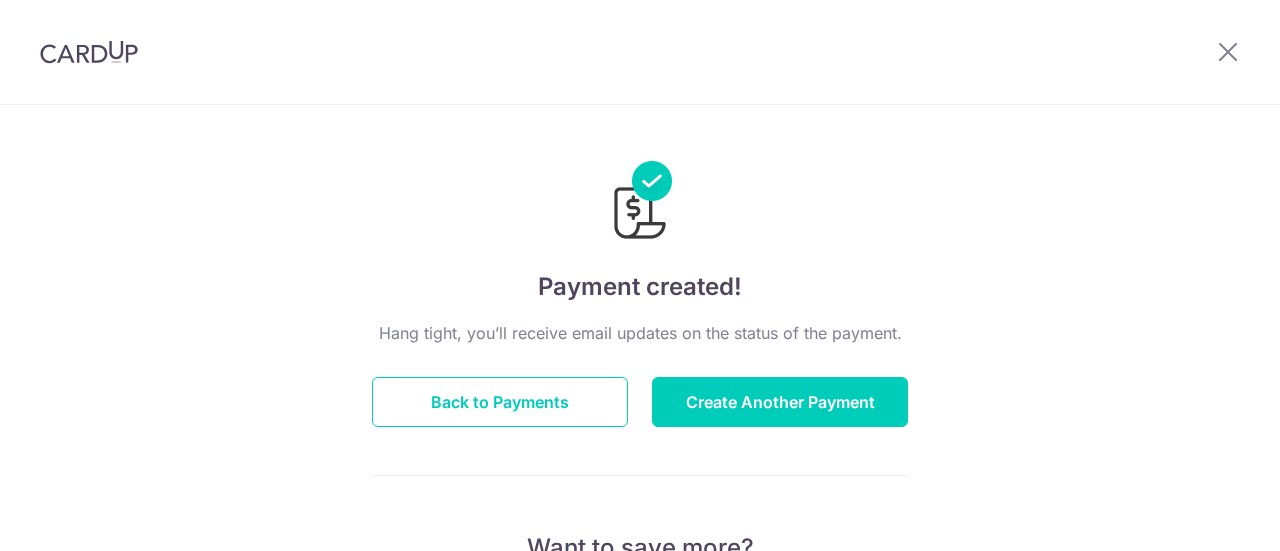 scroll, scrollTop: 0, scrollLeft: 0, axis: both 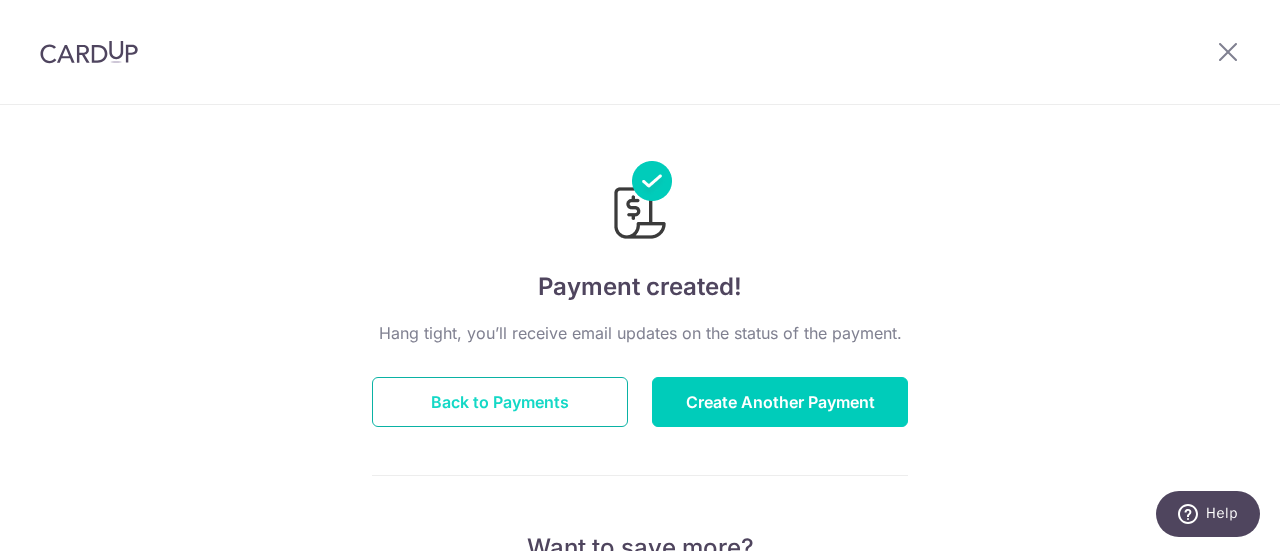 click on "Back to Payments" at bounding box center [500, 402] 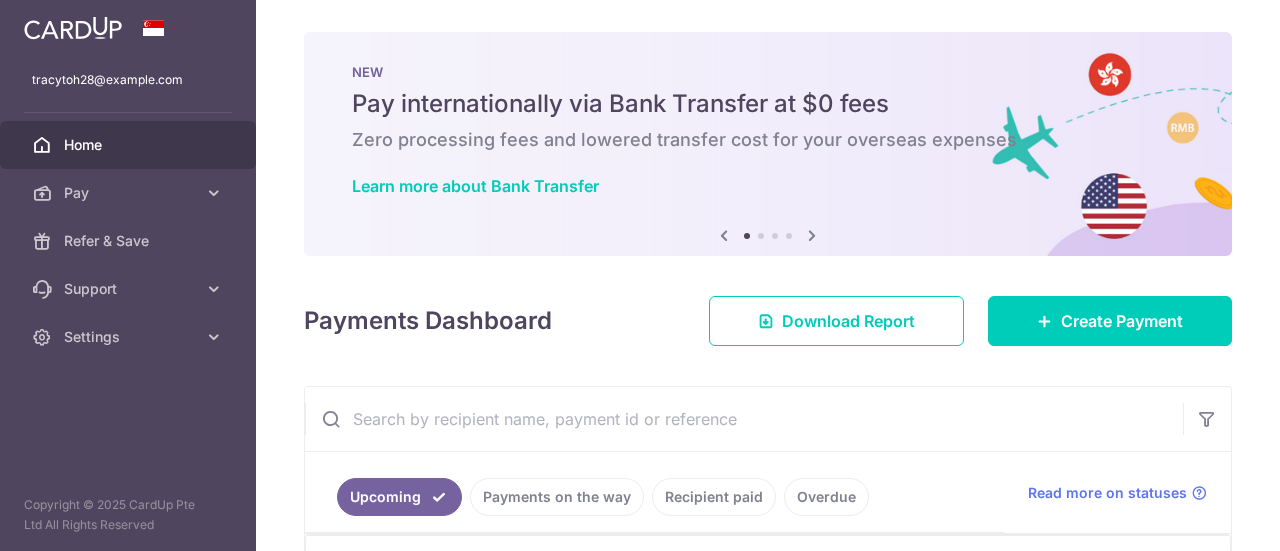 scroll, scrollTop: 0, scrollLeft: 0, axis: both 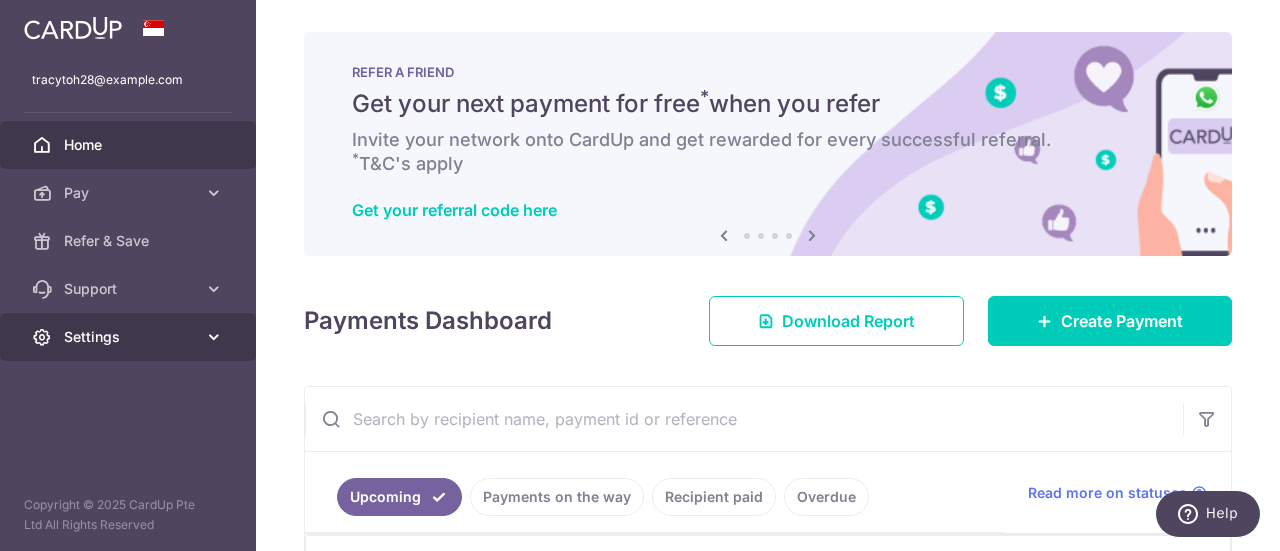 click at bounding box center [214, 337] 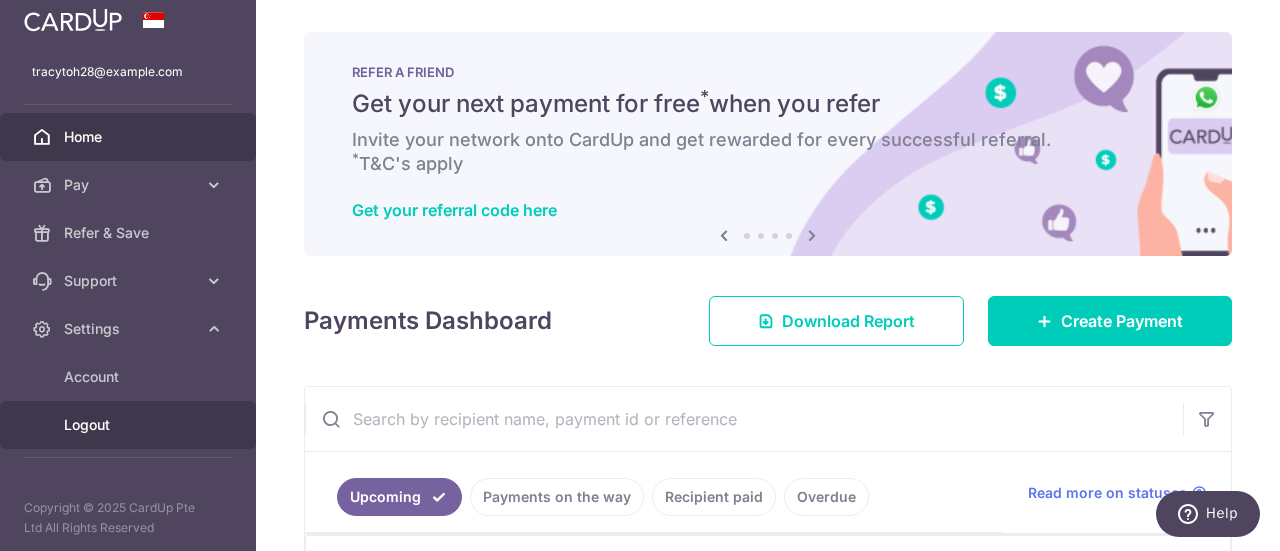 scroll, scrollTop: 10, scrollLeft: 0, axis: vertical 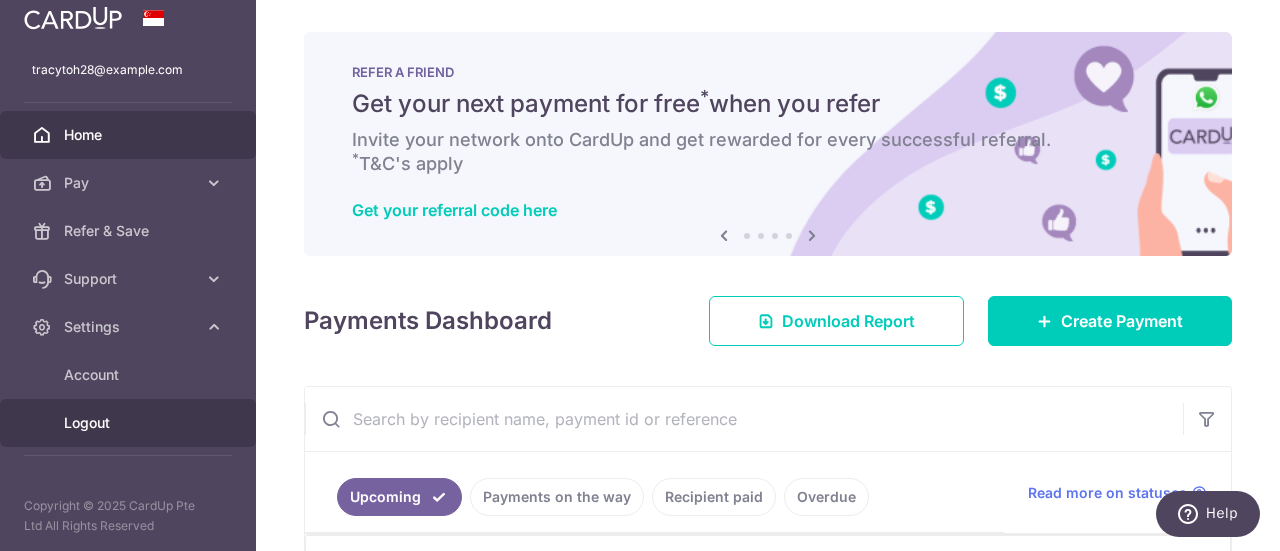 click on "Logout" at bounding box center (130, 423) 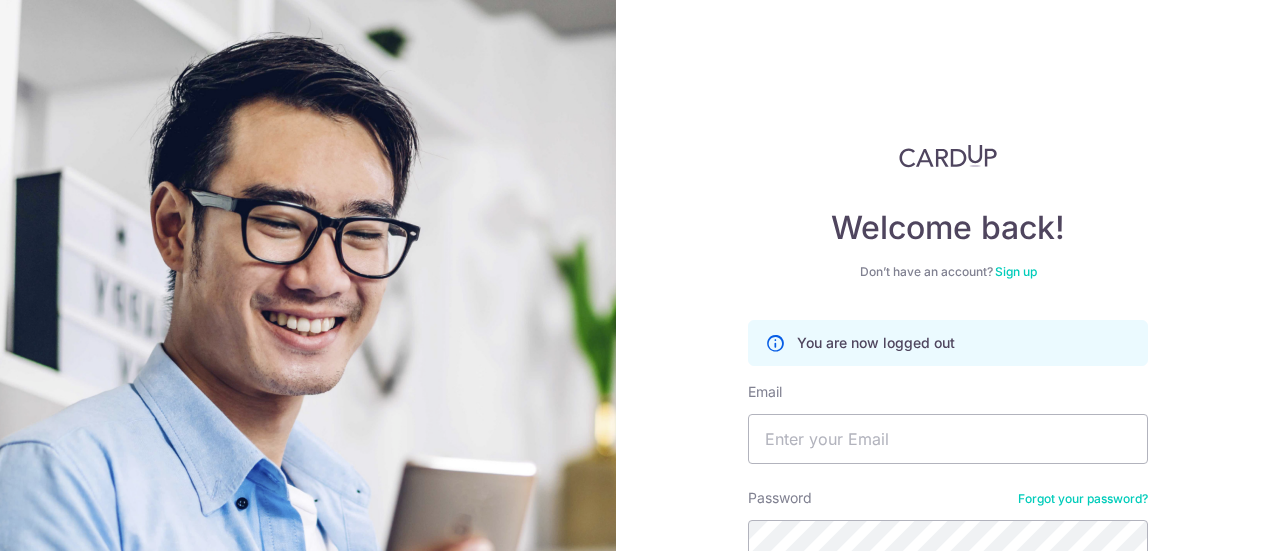 scroll, scrollTop: 0, scrollLeft: 0, axis: both 